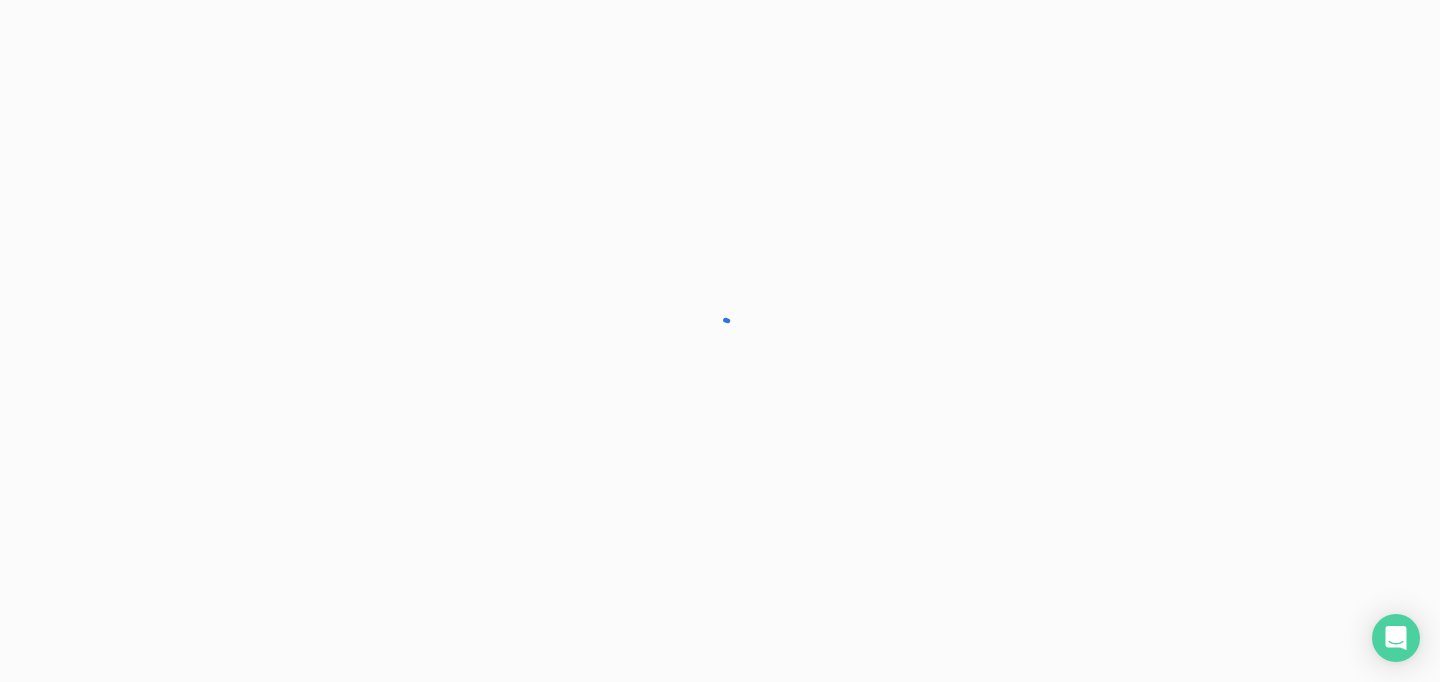 scroll, scrollTop: 0, scrollLeft: 0, axis: both 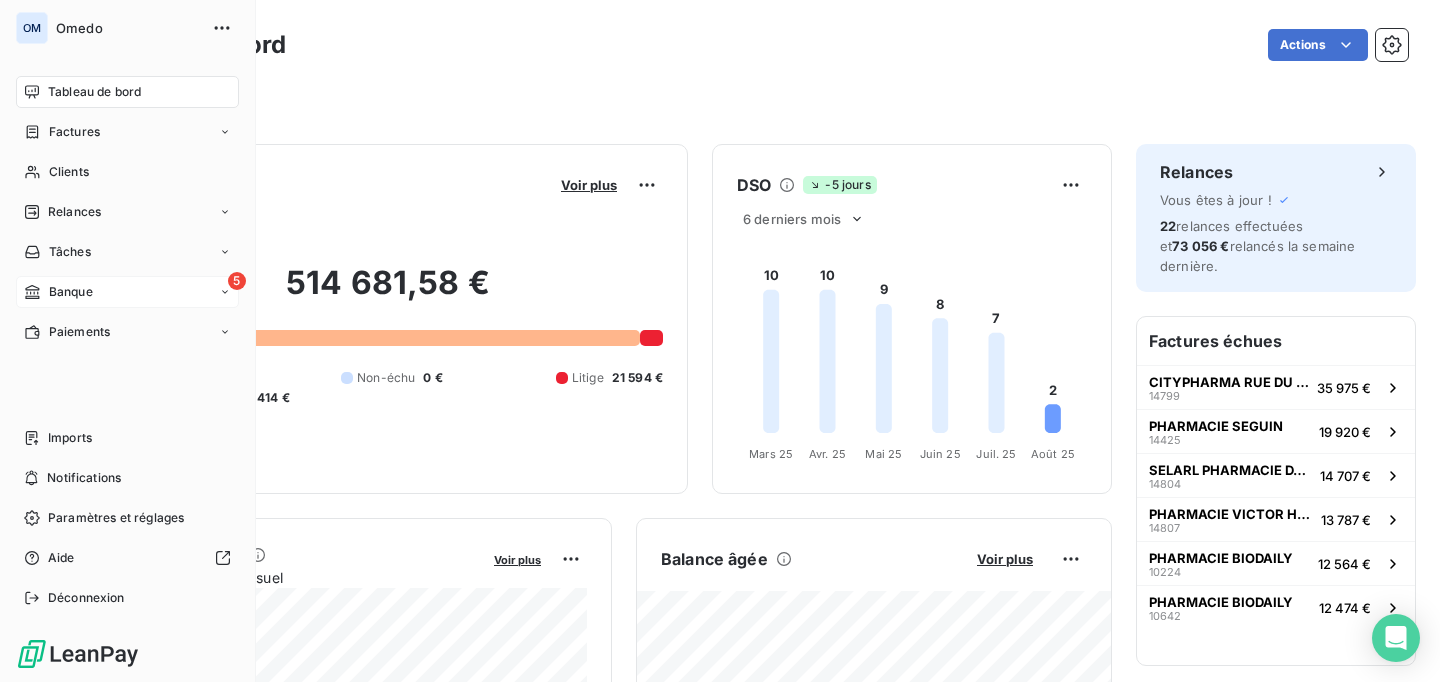 click on "Banque" at bounding box center [71, 292] 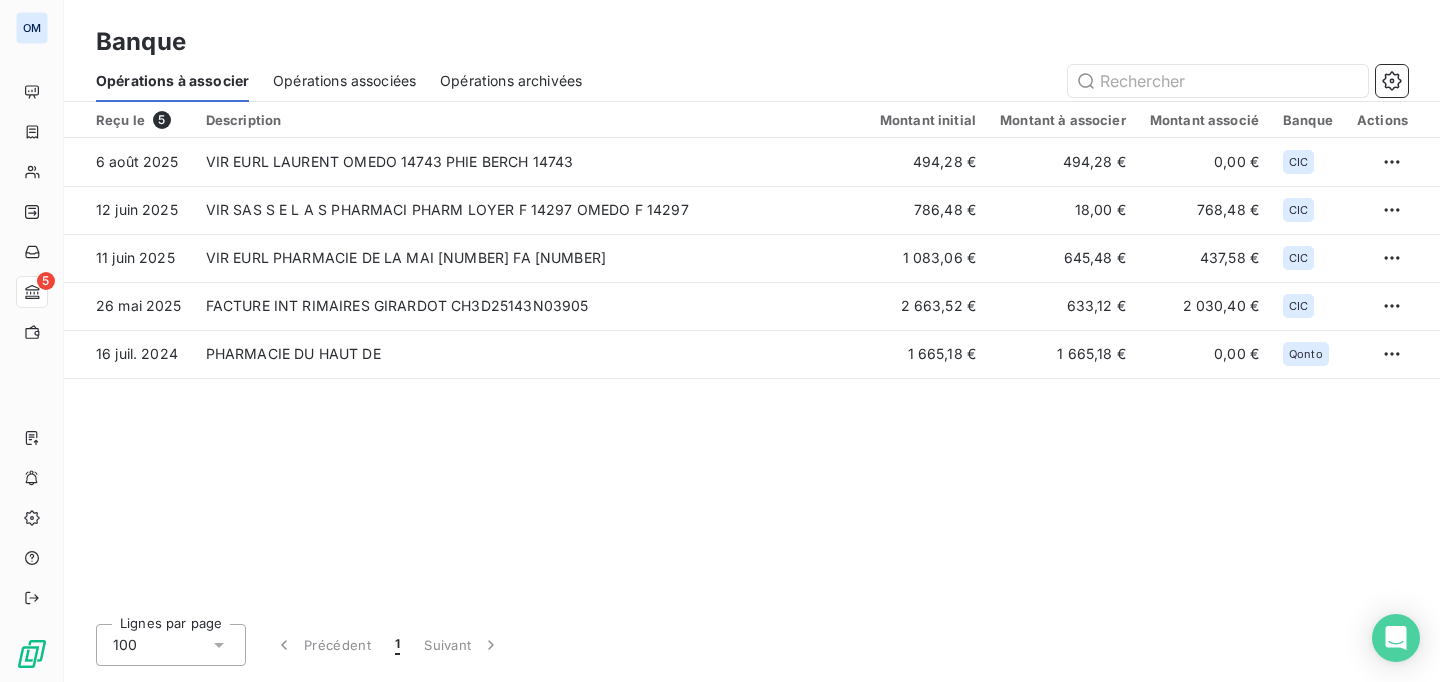 click on "Opérations associées" at bounding box center [344, 81] 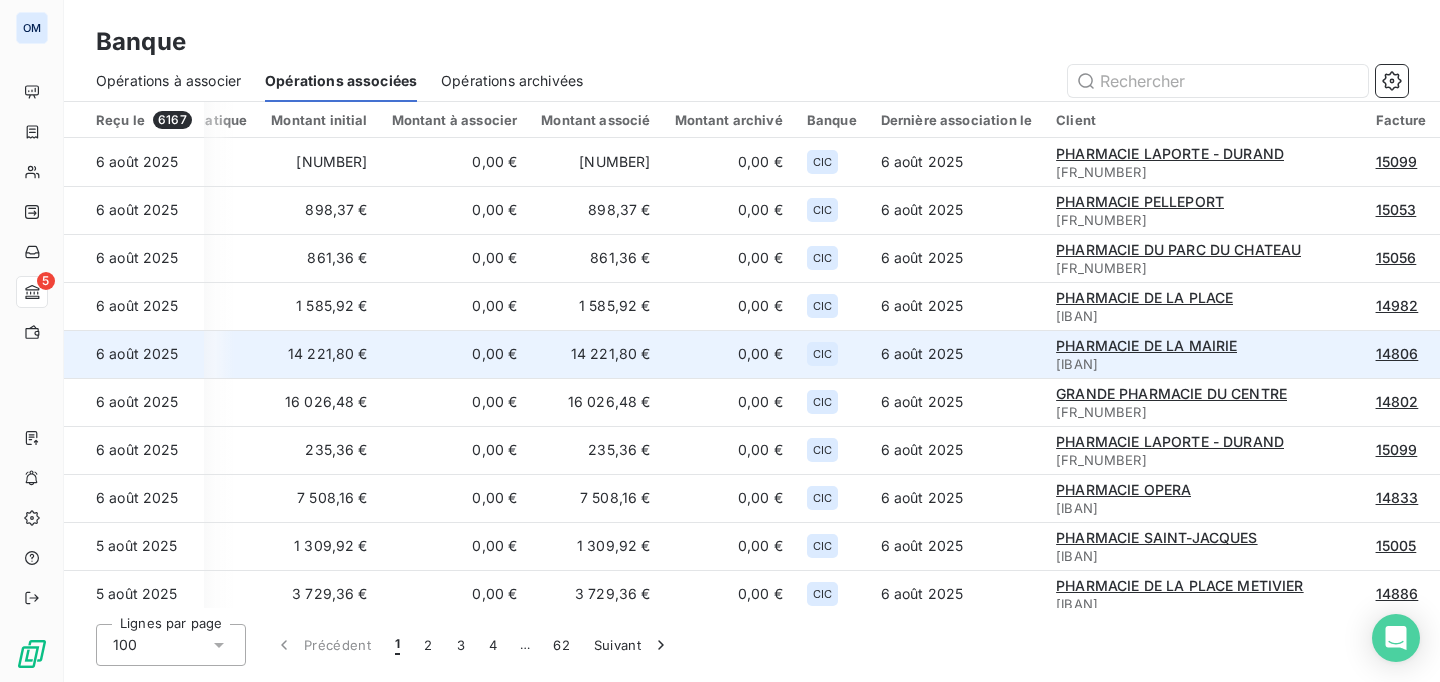 scroll, scrollTop: 0, scrollLeft: 0, axis: both 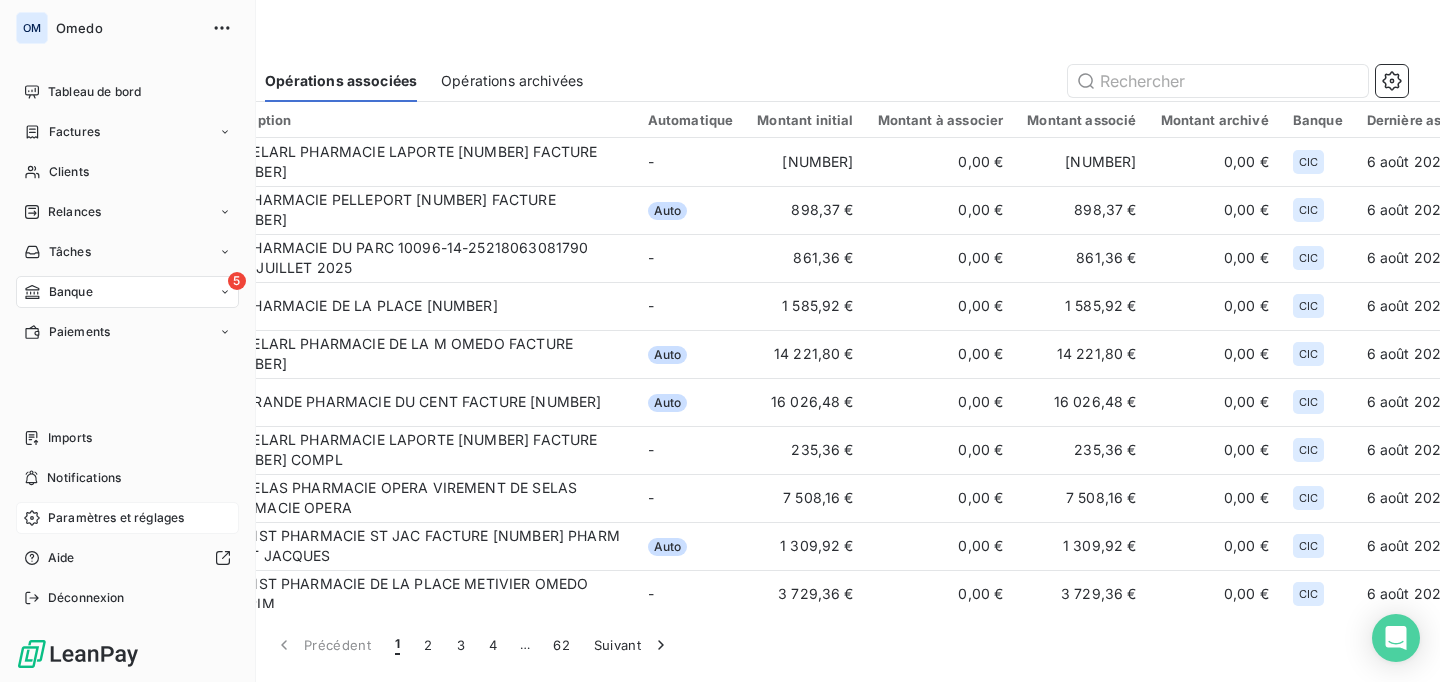 click on "Paramètres et réglages" at bounding box center (116, 518) 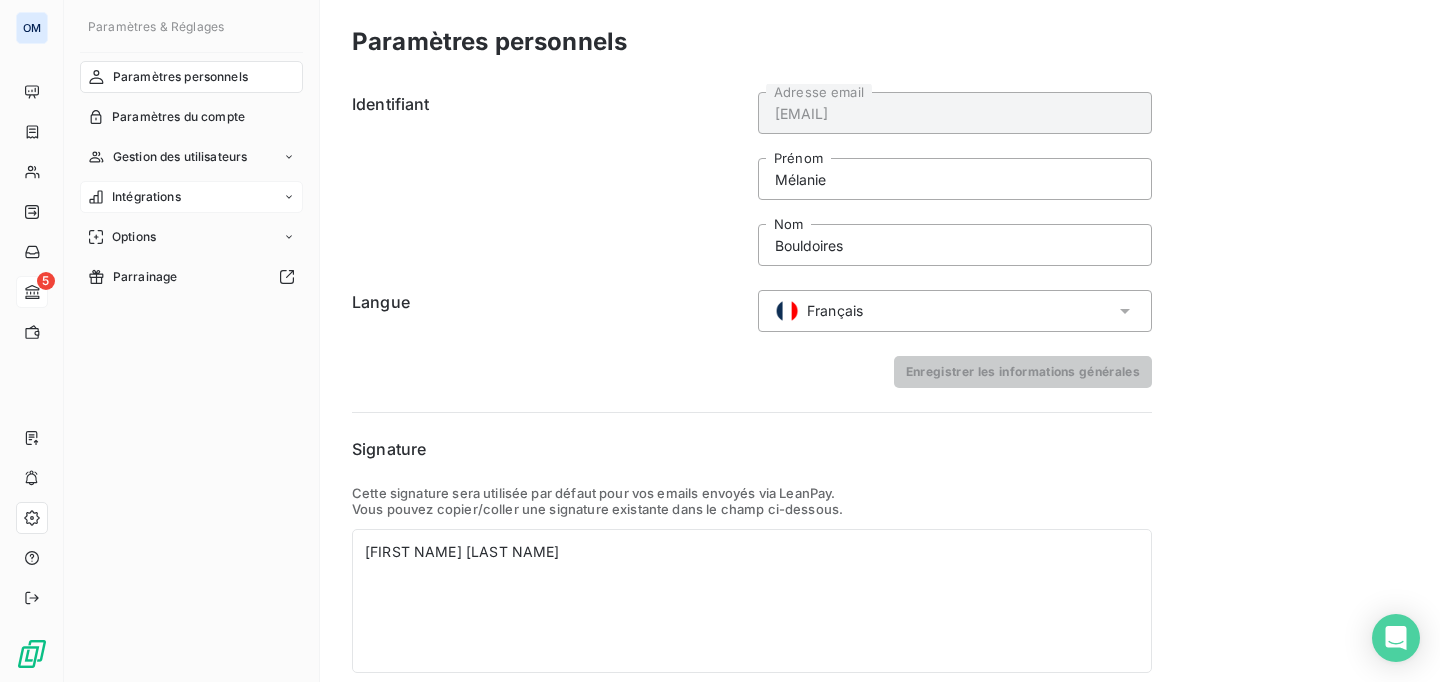 click on "Intégrations" at bounding box center (191, 197) 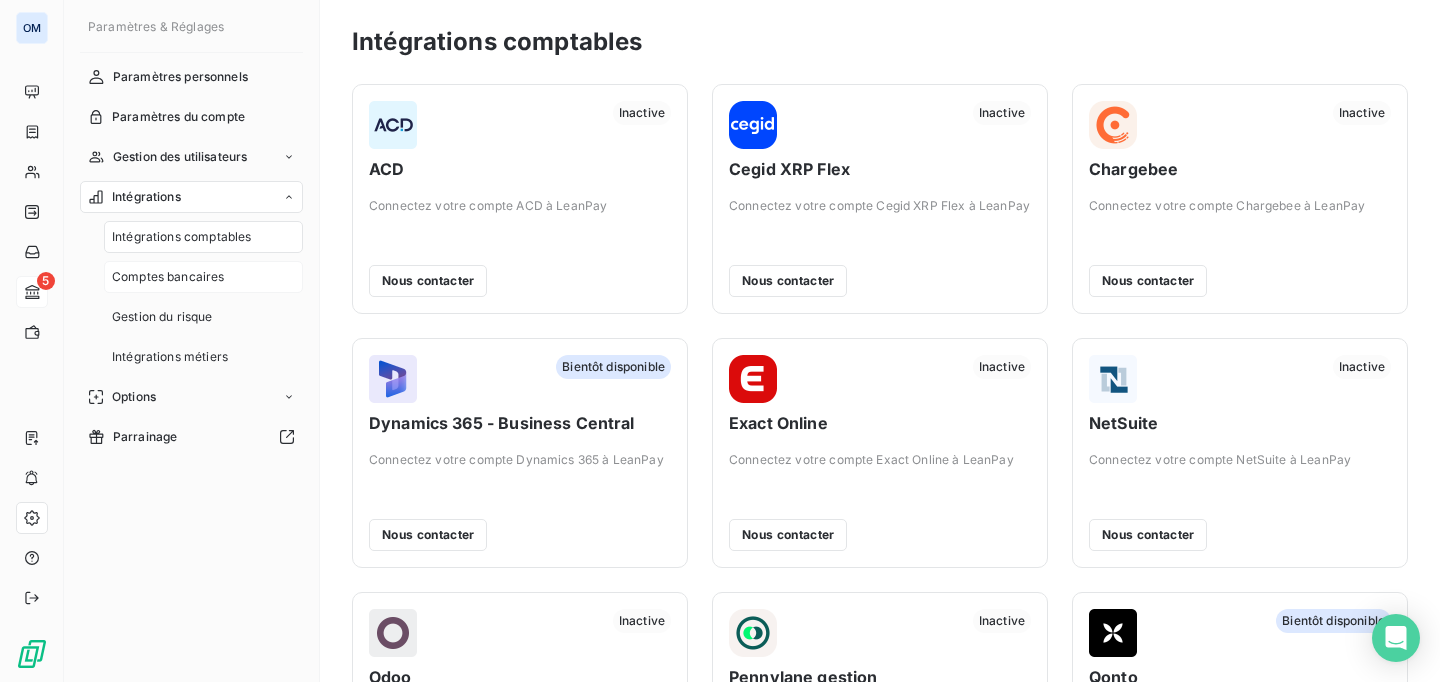 click on "Comptes bancaires" at bounding box center (168, 277) 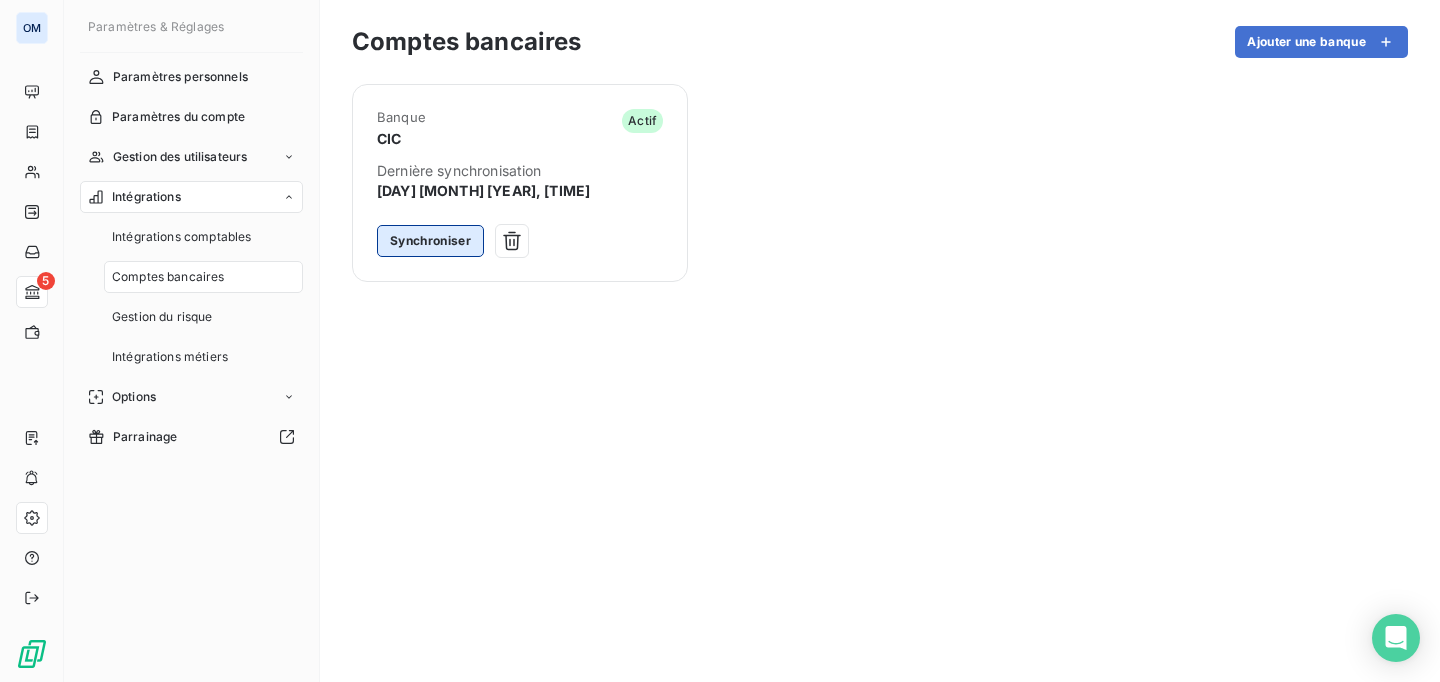 click on "Synchroniser" at bounding box center (430, 241) 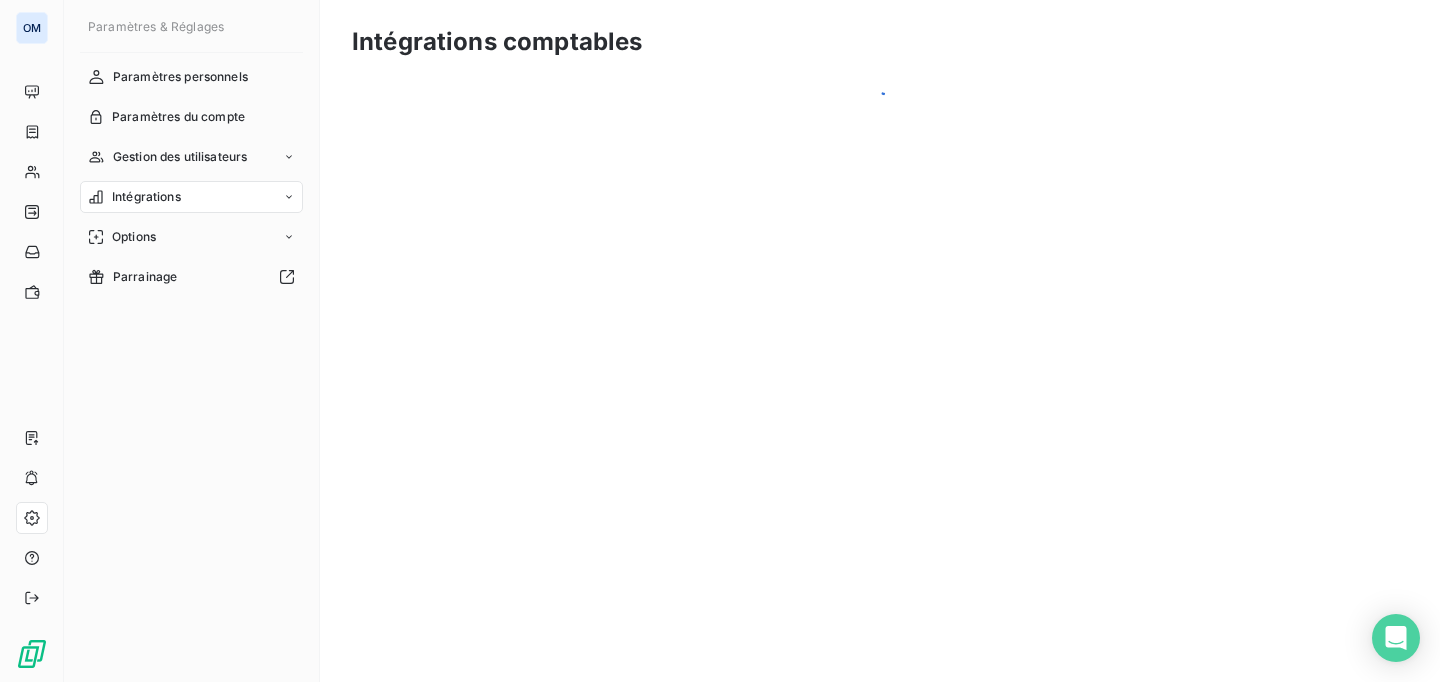 scroll, scrollTop: 0, scrollLeft: 0, axis: both 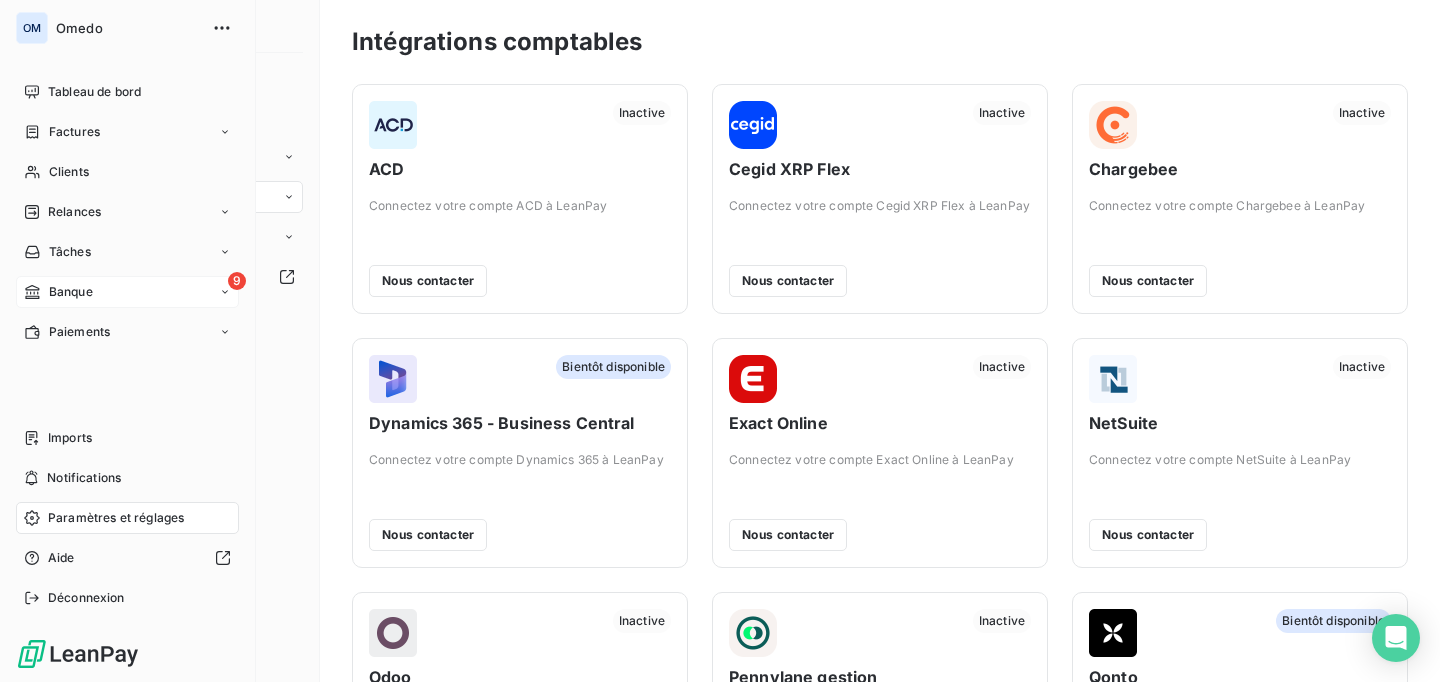 click on "Banque" at bounding box center (71, 292) 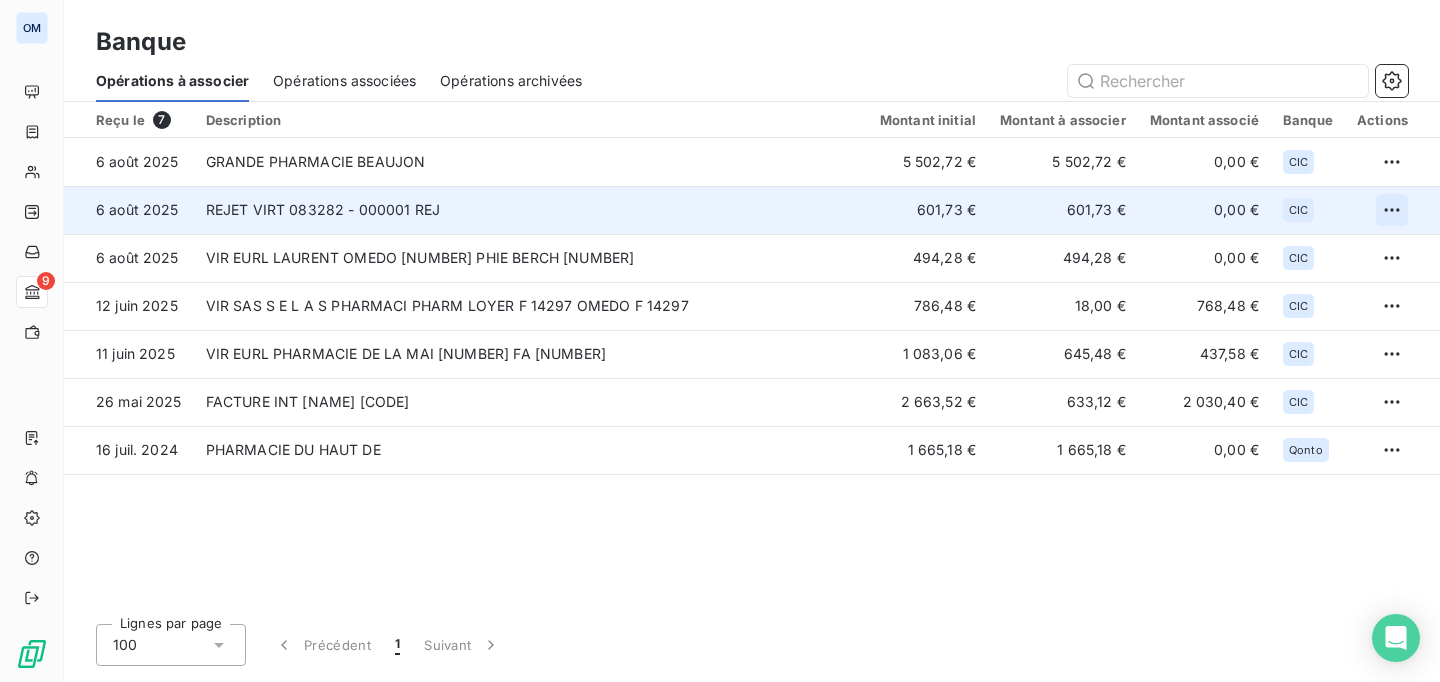 click on "OM [NUMBER] Banque Opérations à associer Opérations associées Opérations archivées Reçu le [DATE] Description Montant initial Montant à associer Montant associé Banque Actions [DATE] [COMPANY_NAME] [CURRENCY] [CURRENCY] [CURRENCY] CIC [DATE] VIR [COMPANY_NAME] [NUMBER] REJ [CURRENCY] [CURRENCY] [CURRENCY] CIC [DATE] VIR [COMPANY_NAME] [NUMBER] [COMPANY_NAME] [NUMBER] [CURRENCY] [CURRENCY] [CURRENCY] CIC [DATE] VIR [COMPANY_NAME] [COMPANY_NAME] [NUMBER] [COMPANY_NAME] [NUMBER] [CURRENCY] [CURRENCY] [CURRENCY] CIC [DATE] VIR [COMPANY_NAME] [COMPANY_NAME] [NUMBER] [NUMBER] [CURRENCY] [CURRENCY] [CURRENCY] CIC [DATE] FACTURE INT RIMAIRES GIRARDOT [NUMBER] [CURRENCY] [CURRENCY] [CURRENCY] CIC [DATE] [COMPANY_NAME] [CURRENCY] [CURRENCY] [CURRENCY] Qonto Lignes par page [NUMBER] Précédent 1 Suivant" at bounding box center (720, 341) 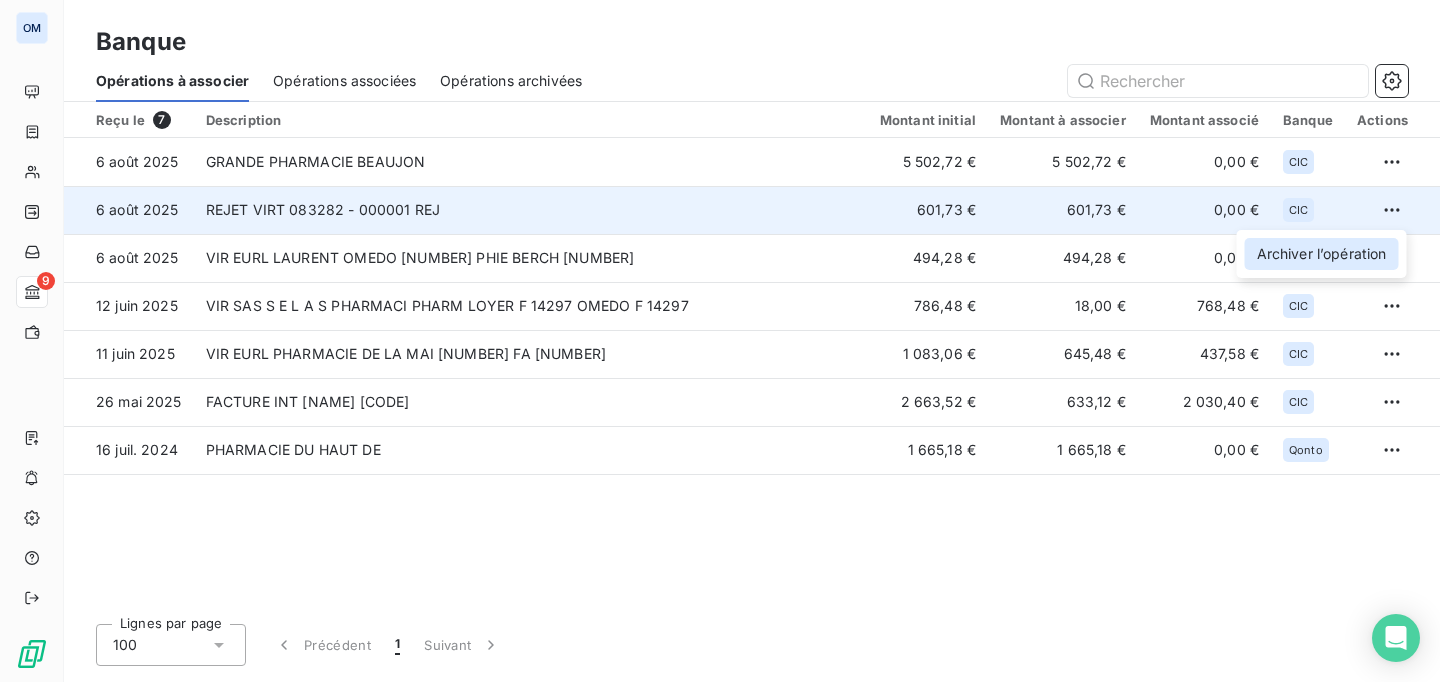 click on "Archiver l’opération" at bounding box center [1322, 254] 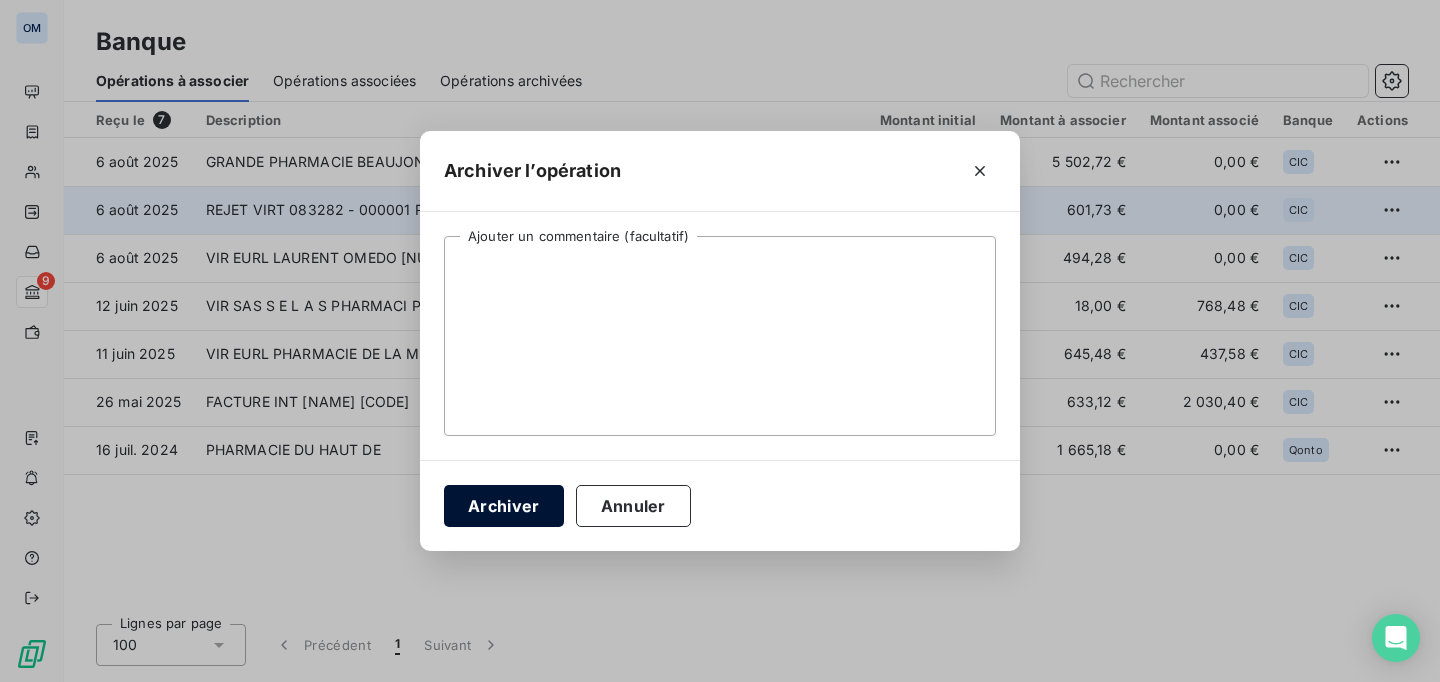 click on "Archiver" at bounding box center (504, 506) 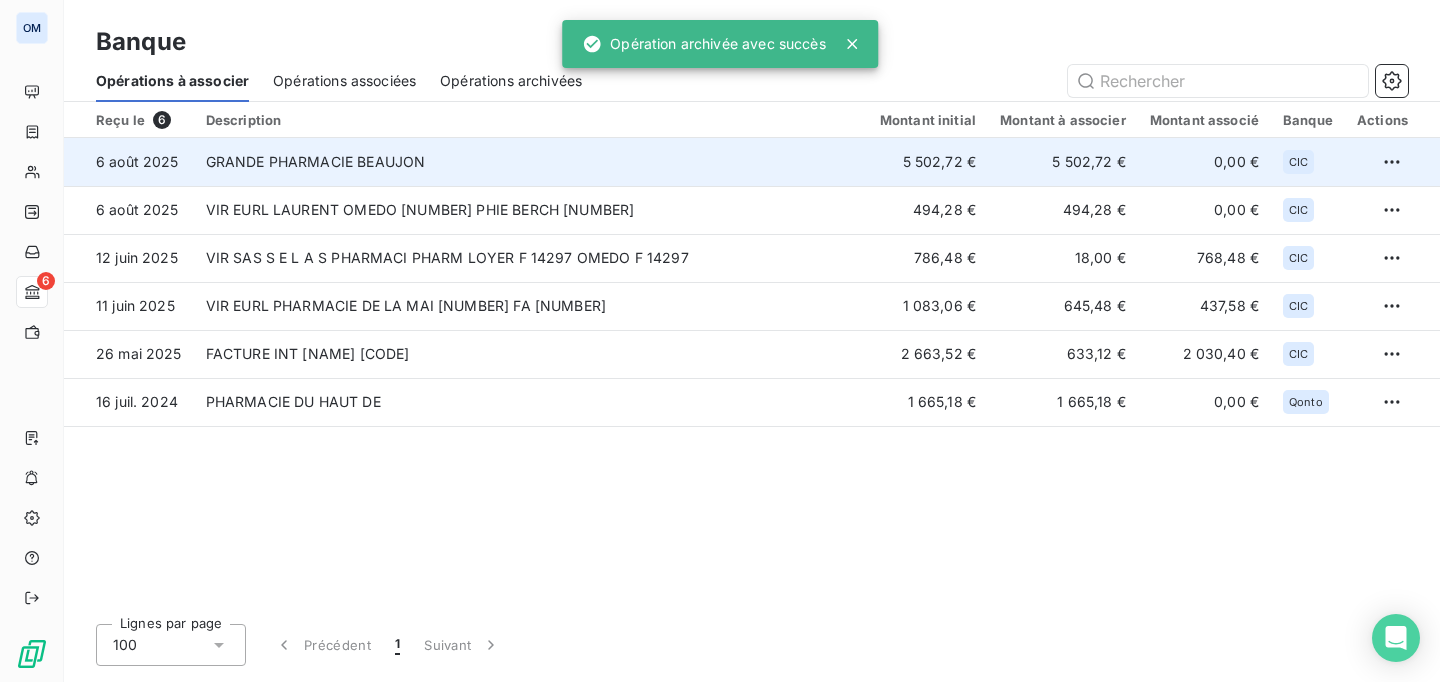 click on "GRANDE PHARMACIE BEAUJON" at bounding box center (531, 162) 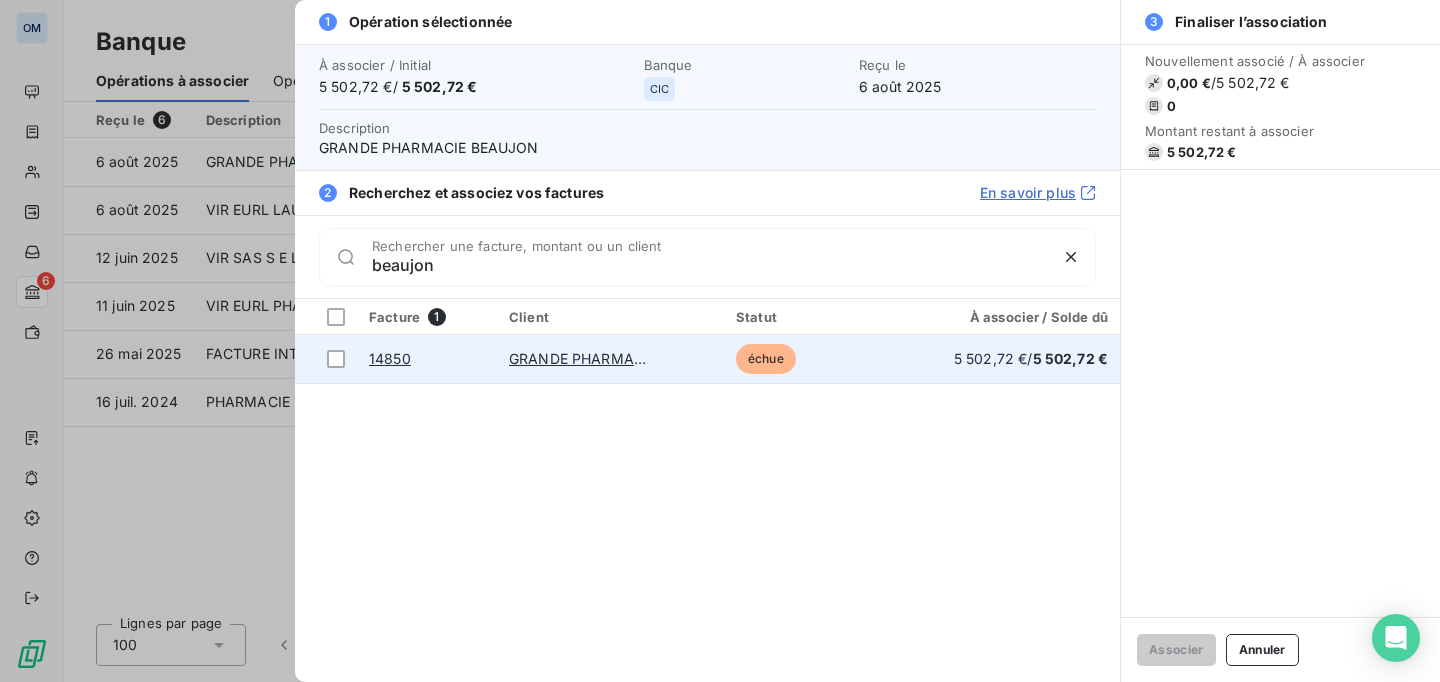 type on "beaujon" 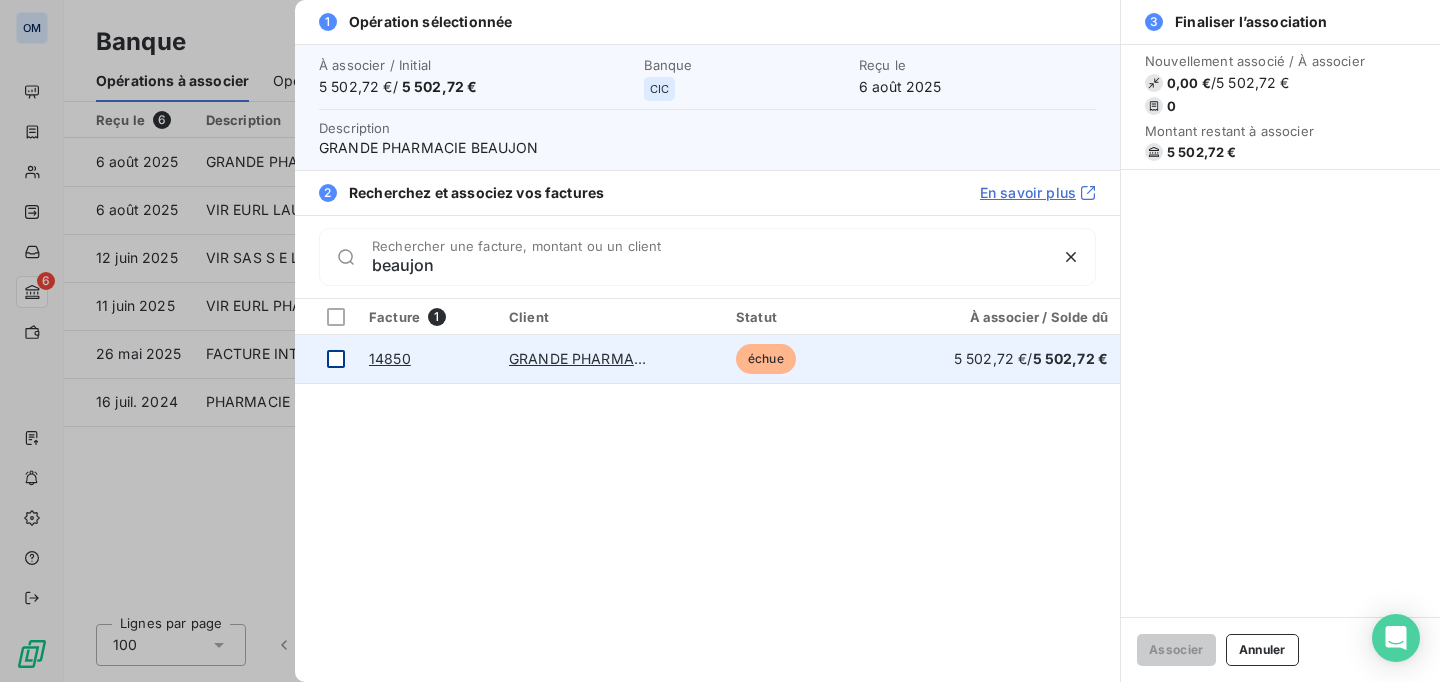 click at bounding box center (326, 359) 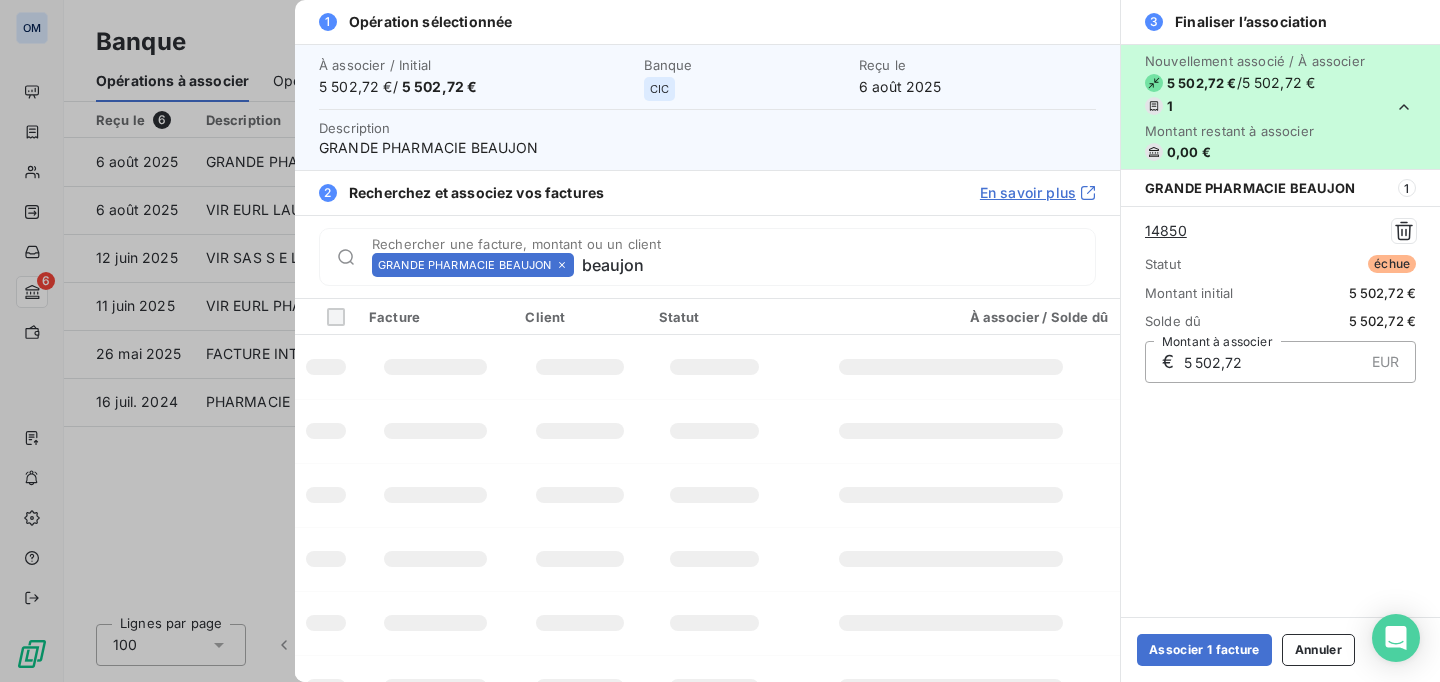 type 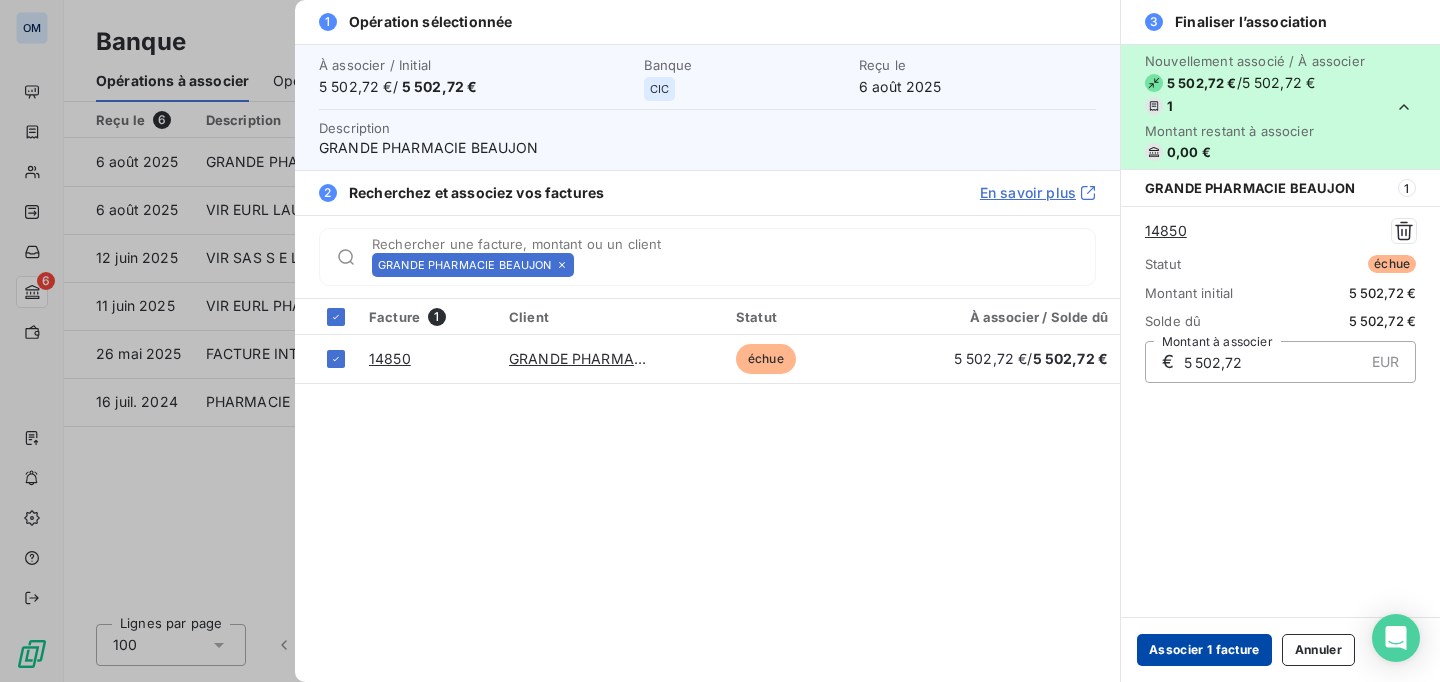 click on "Associer 1 facture" at bounding box center [1204, 650] 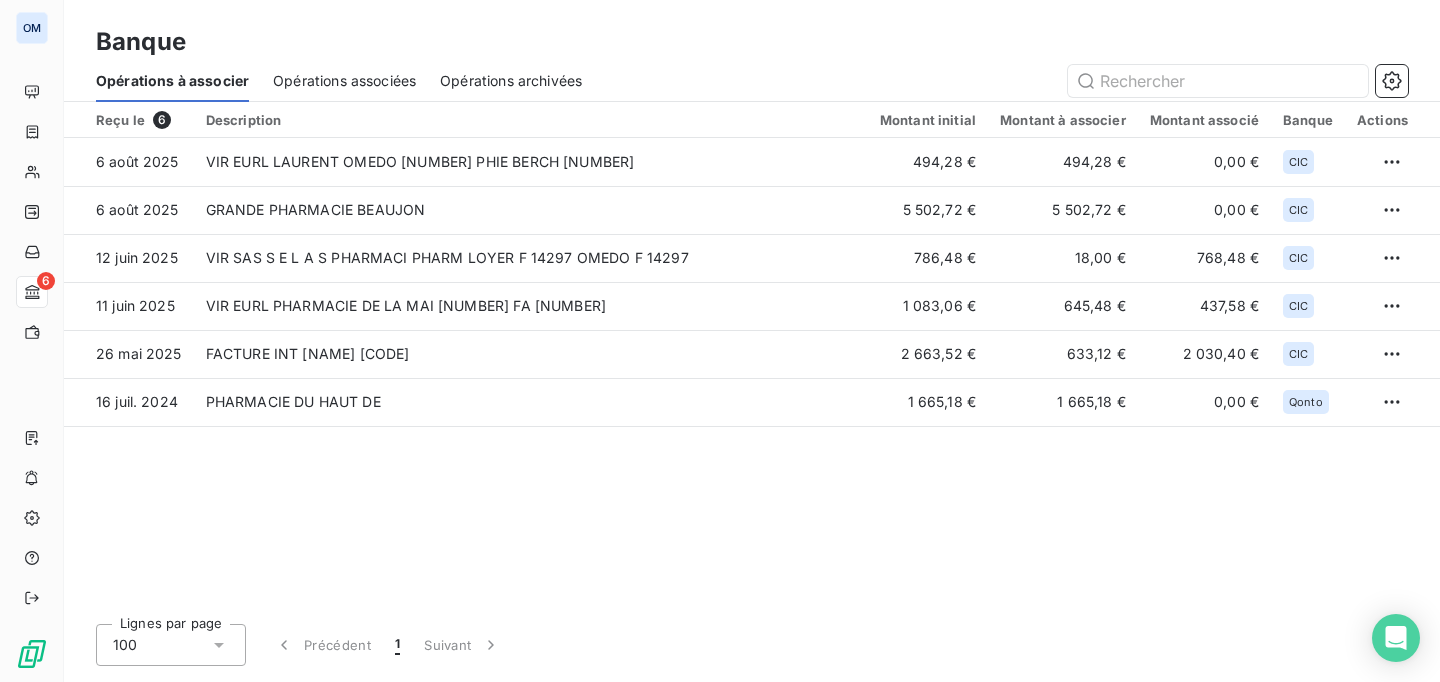 click on "Opérations associées" at bounding box center [344, 81] 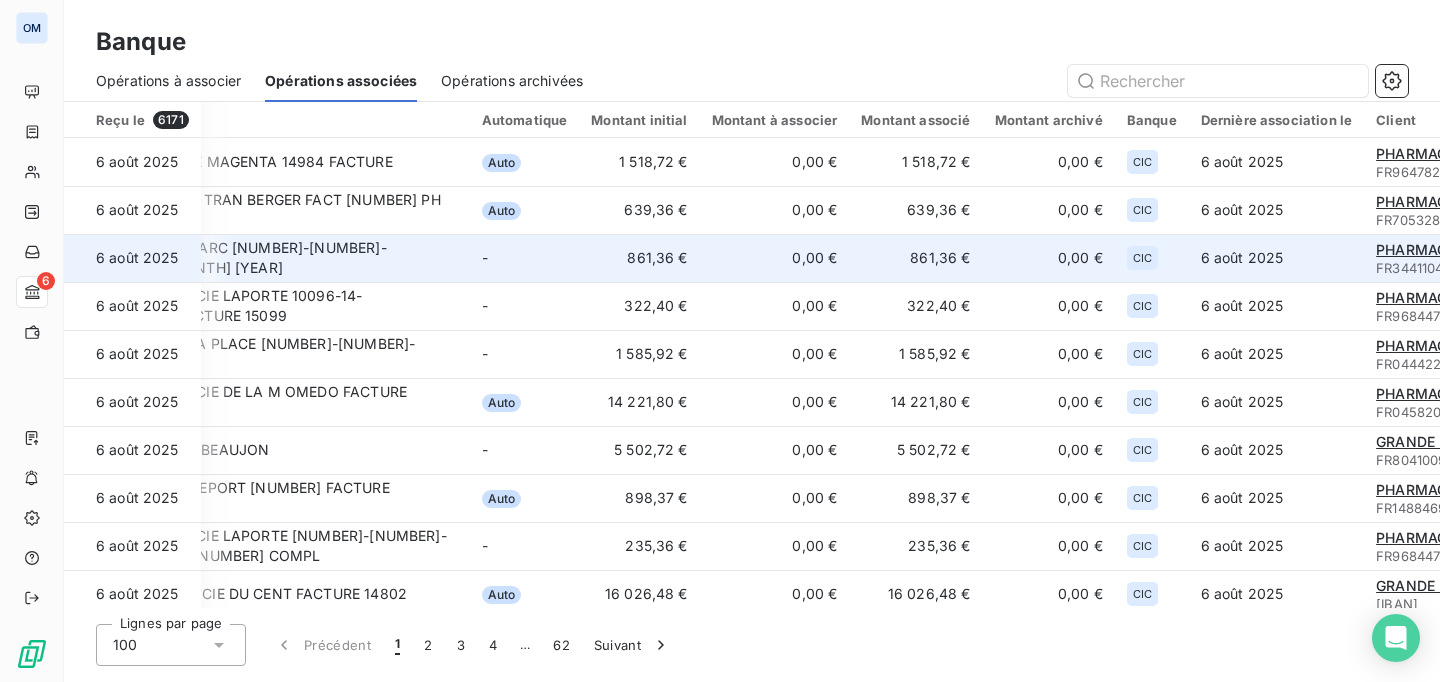 scroll, scrollTop: 0, scrollLeft: 0, axis: both 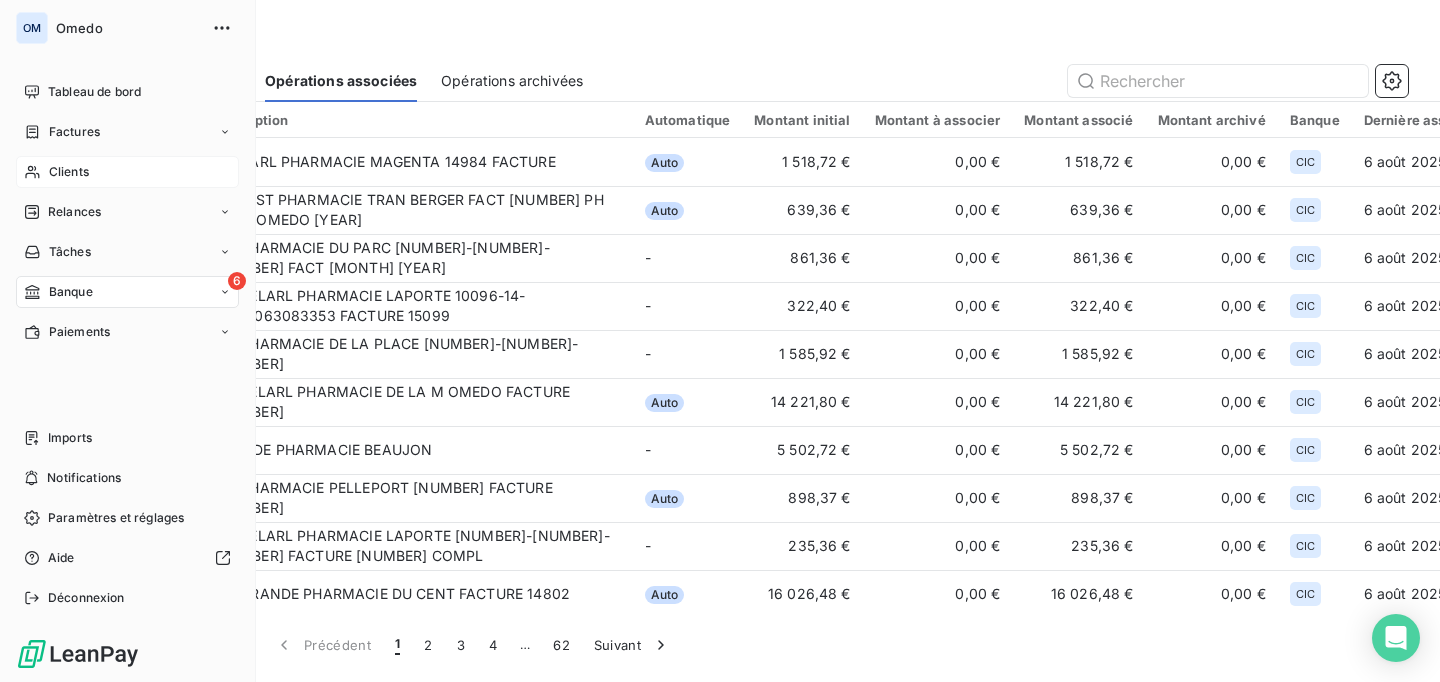 click 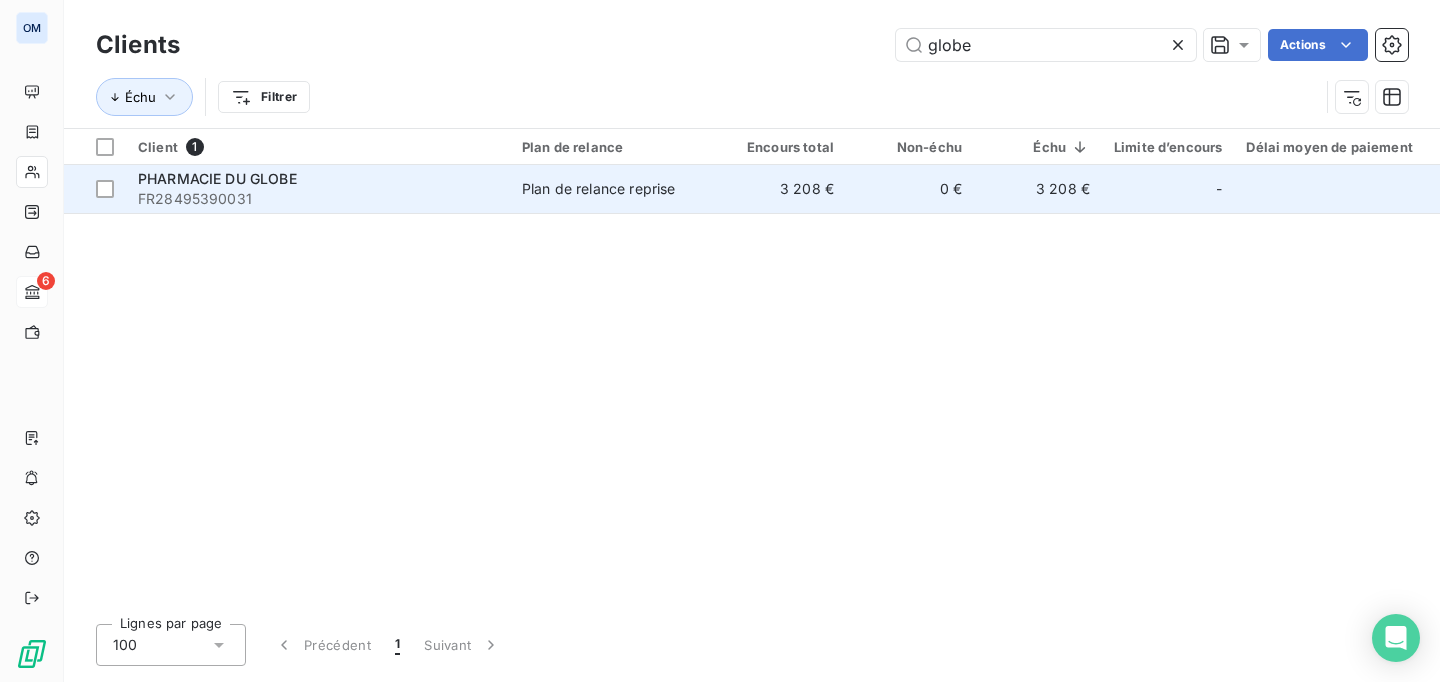 type on "globe" 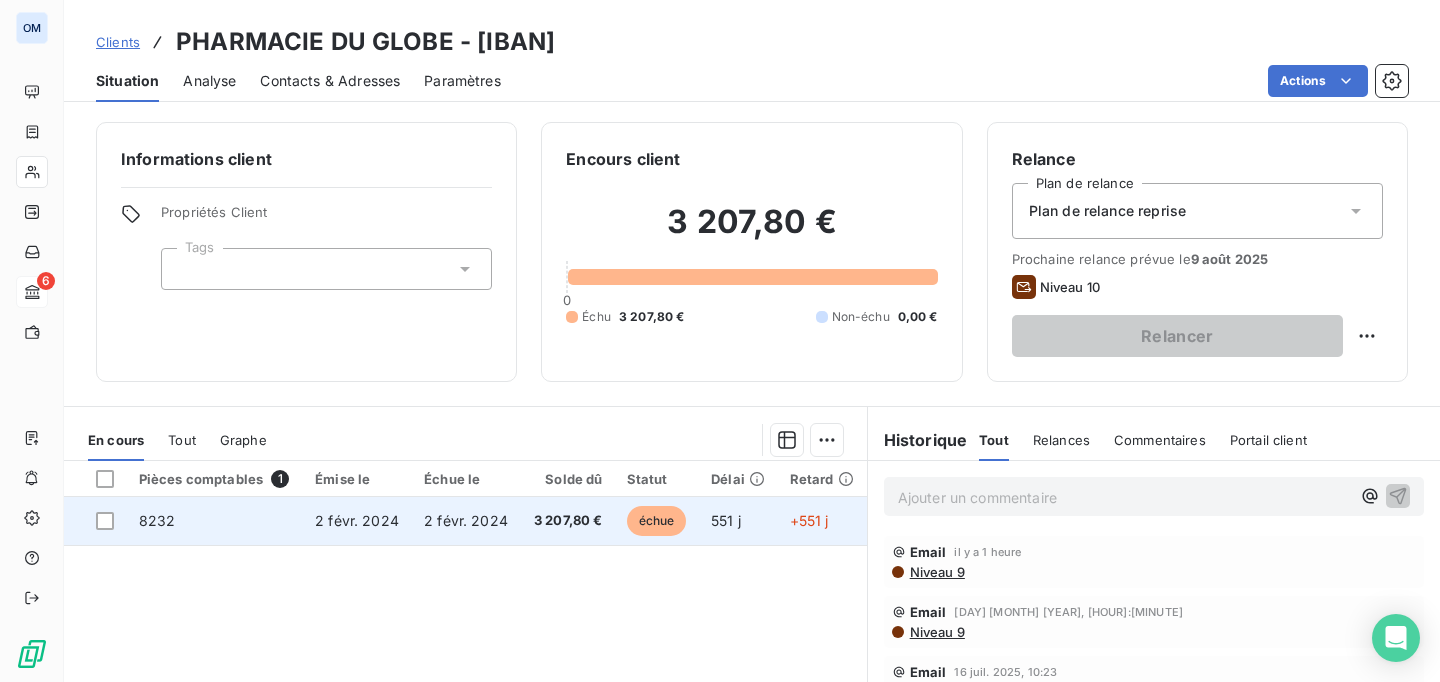 scroll, scrollTop: 224, scrollLeft: 0, axis: vertical 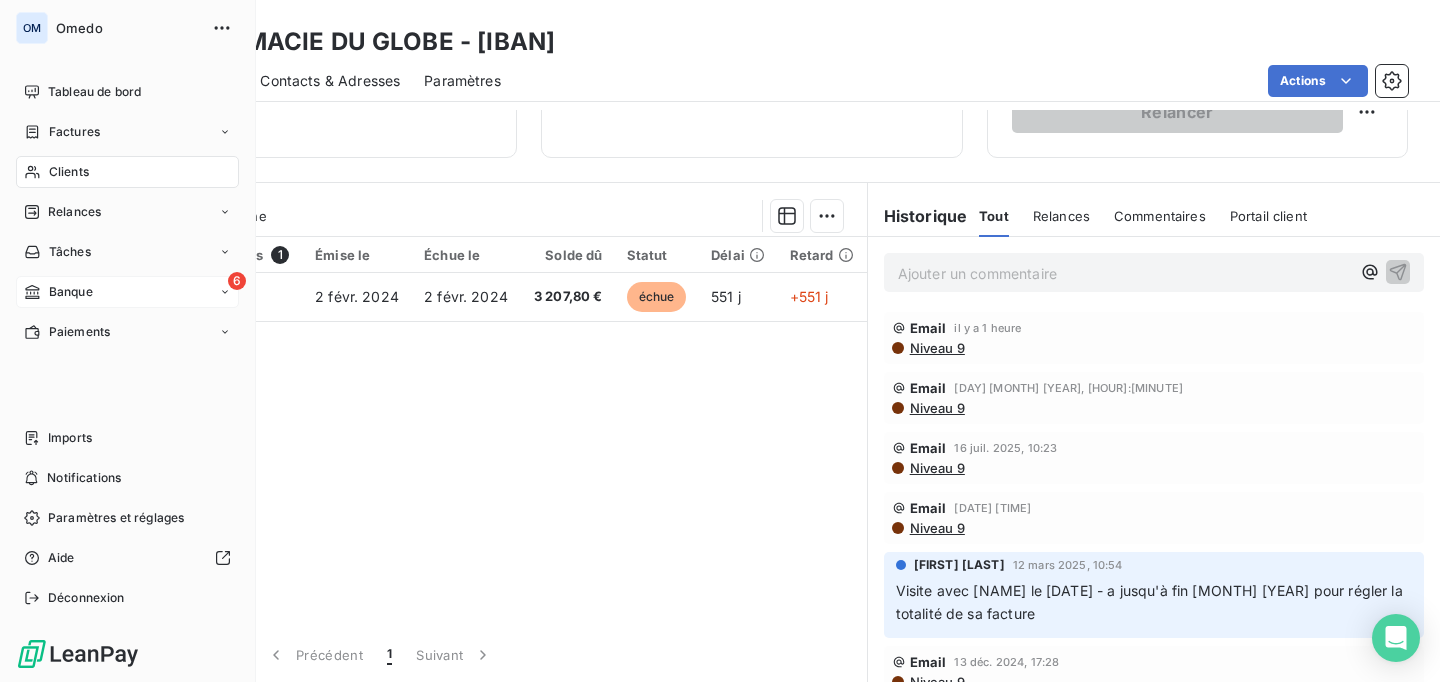 click on "6 Banque" at bounding box center (127, 292) 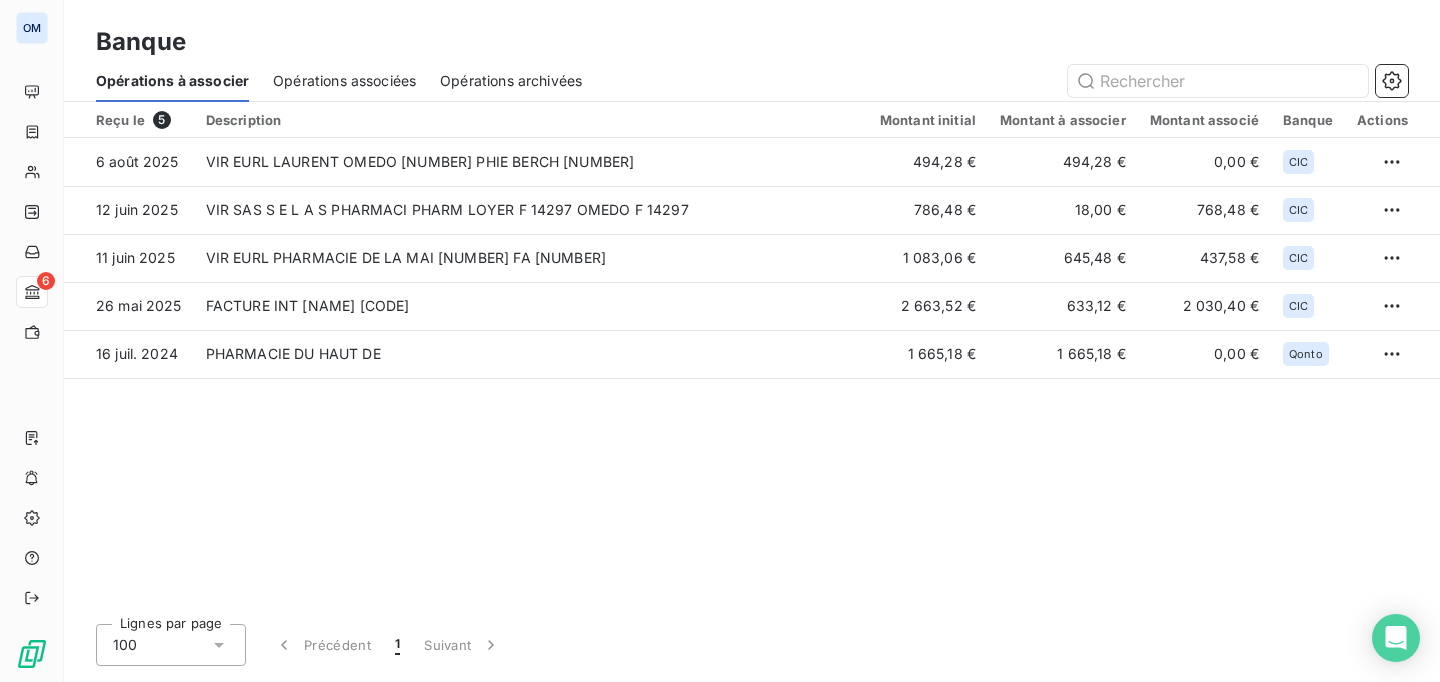 click on "Opérations associées" at bounding box center (344, 81) 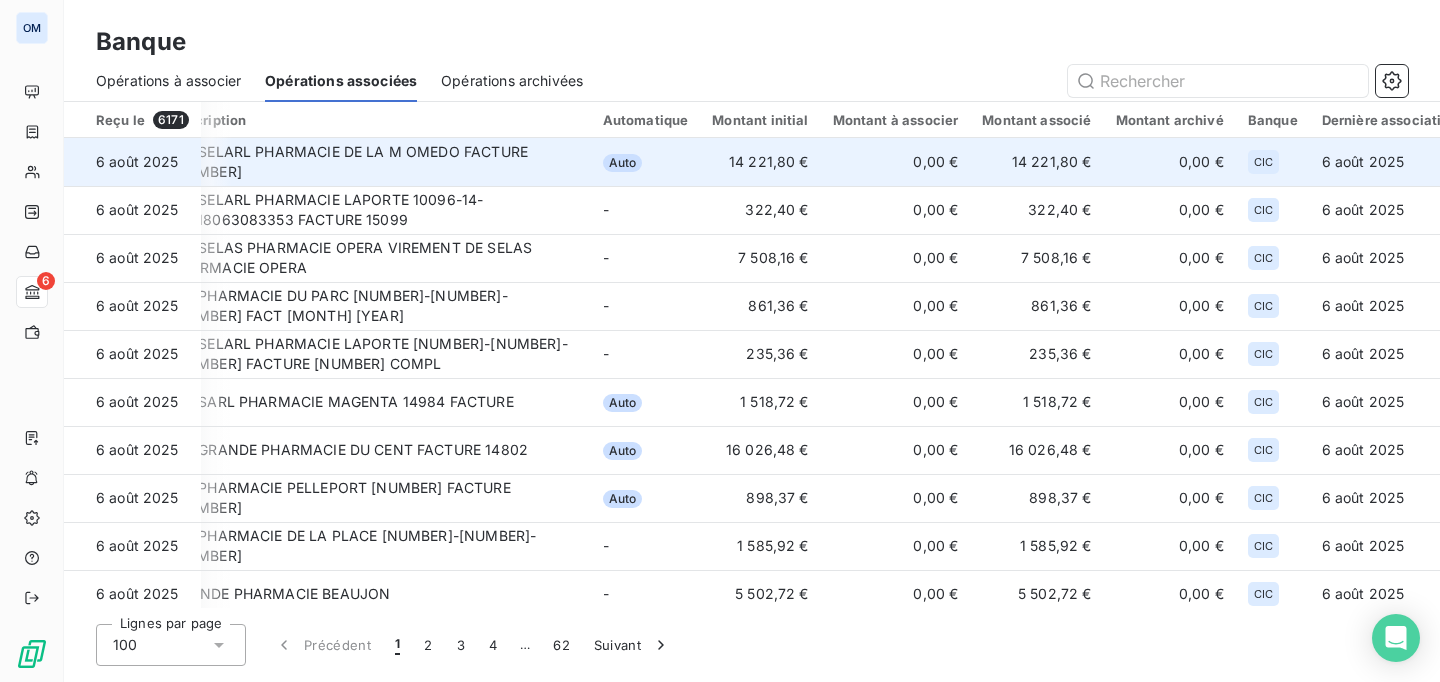 scroll, scrollTop: 0, scrollLeft: 497, axis: horizontal 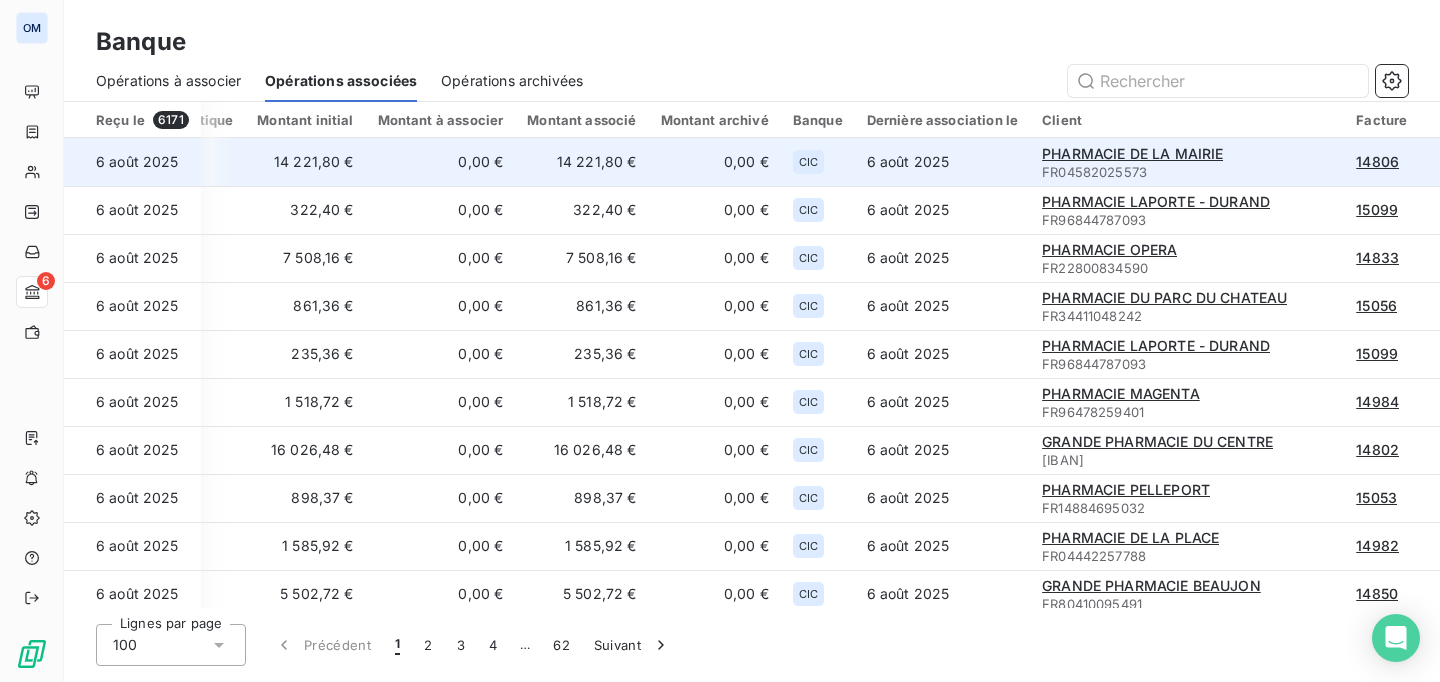 click on "PHARMACIE DE LA MAIRIE" at bounding box center (1132, 153) 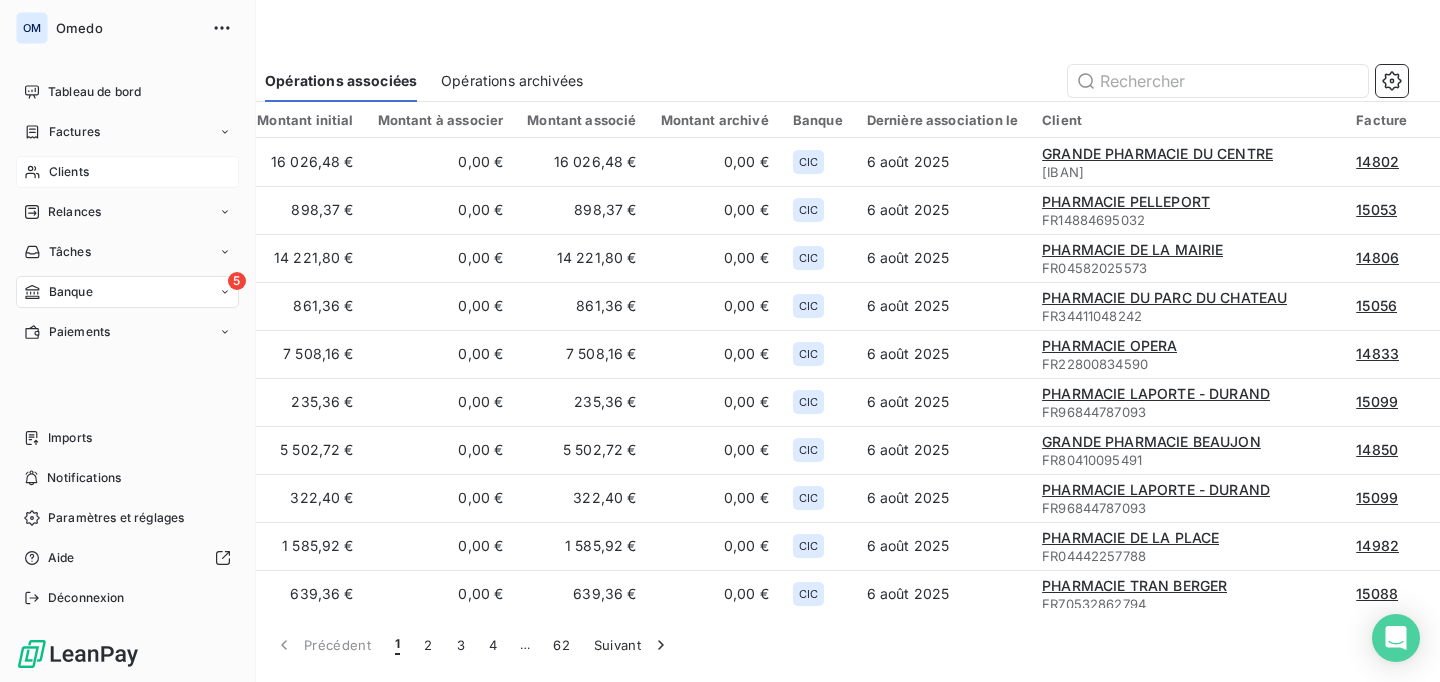 click on "Clients" at bounding box center [69, 172] 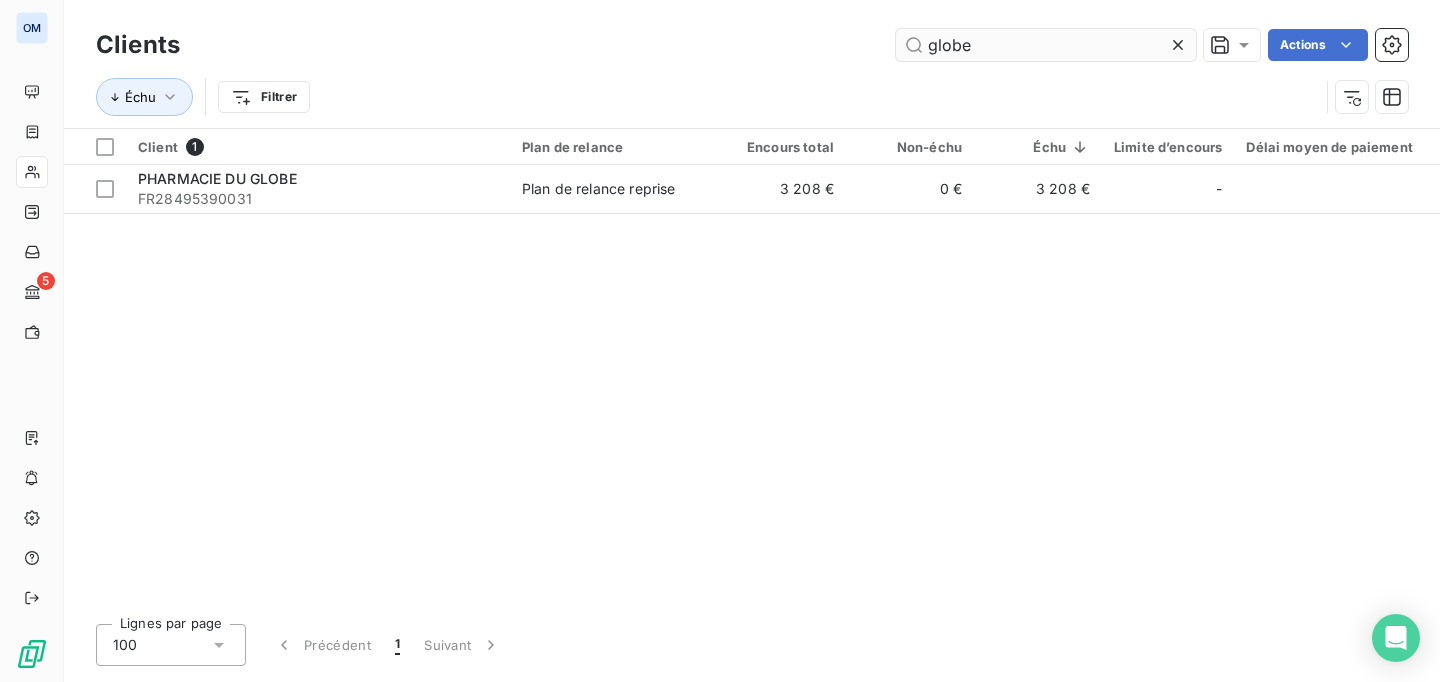 click on "globe" at bounding box center [1046, 45] 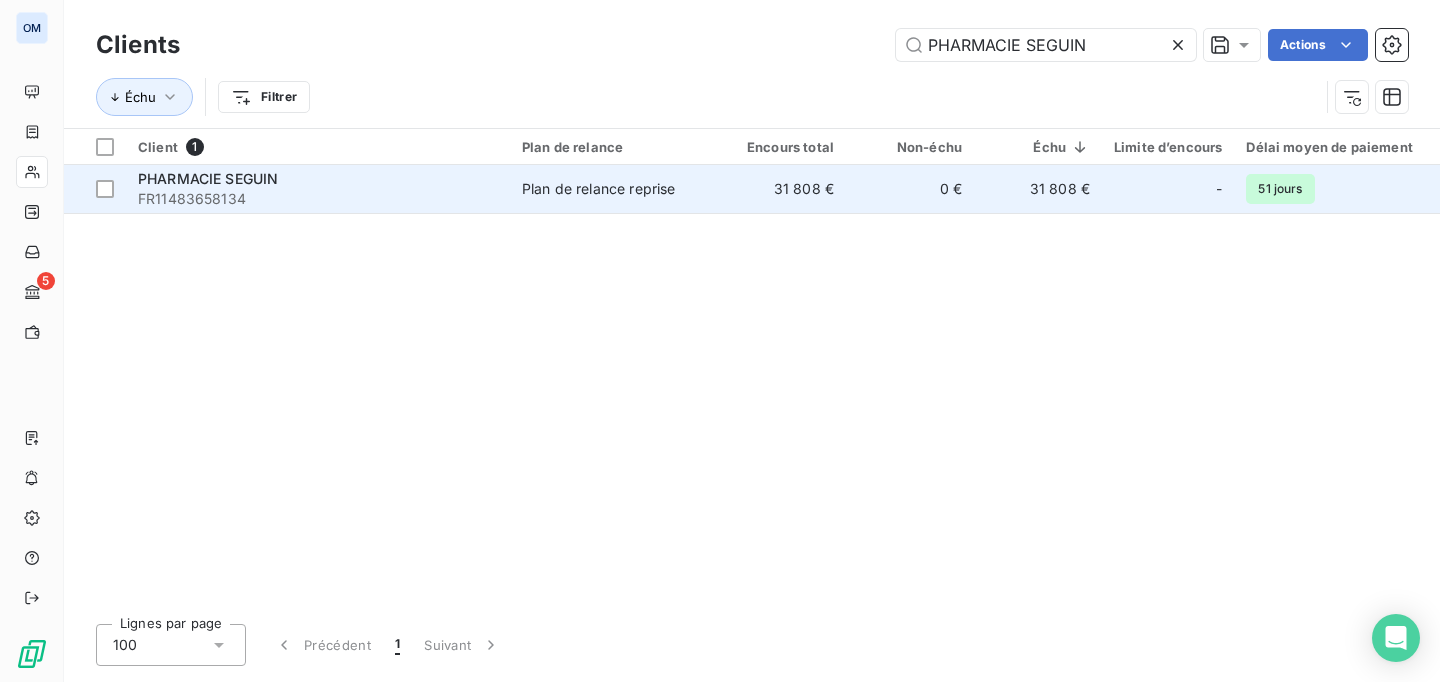click on "Plan de relance reprise" at bounding box center (614, 189) 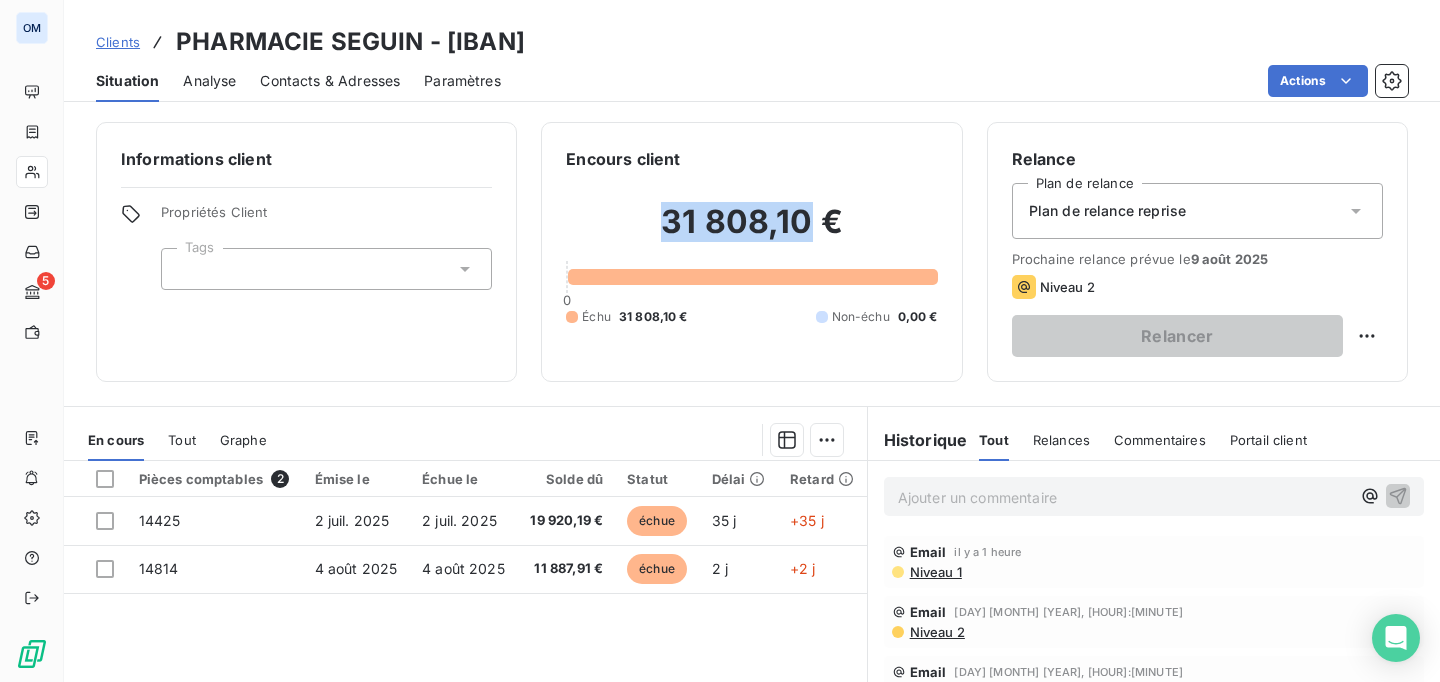drag, startPoint x: 657, startPoint y: 222, endPoint x: 805, endPoint y: 232, distance: 148.33745 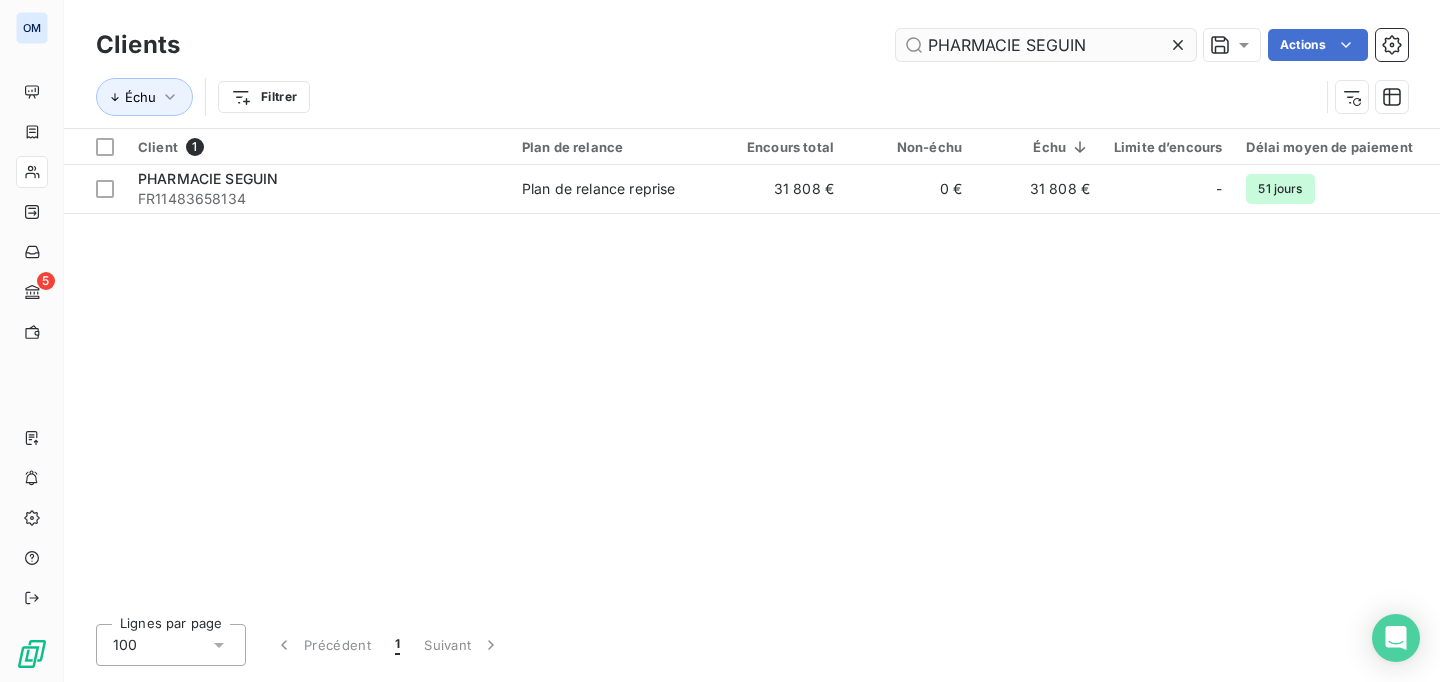 click on "PHARMACIE SEGUIN" at bounding box center (1046, 45) 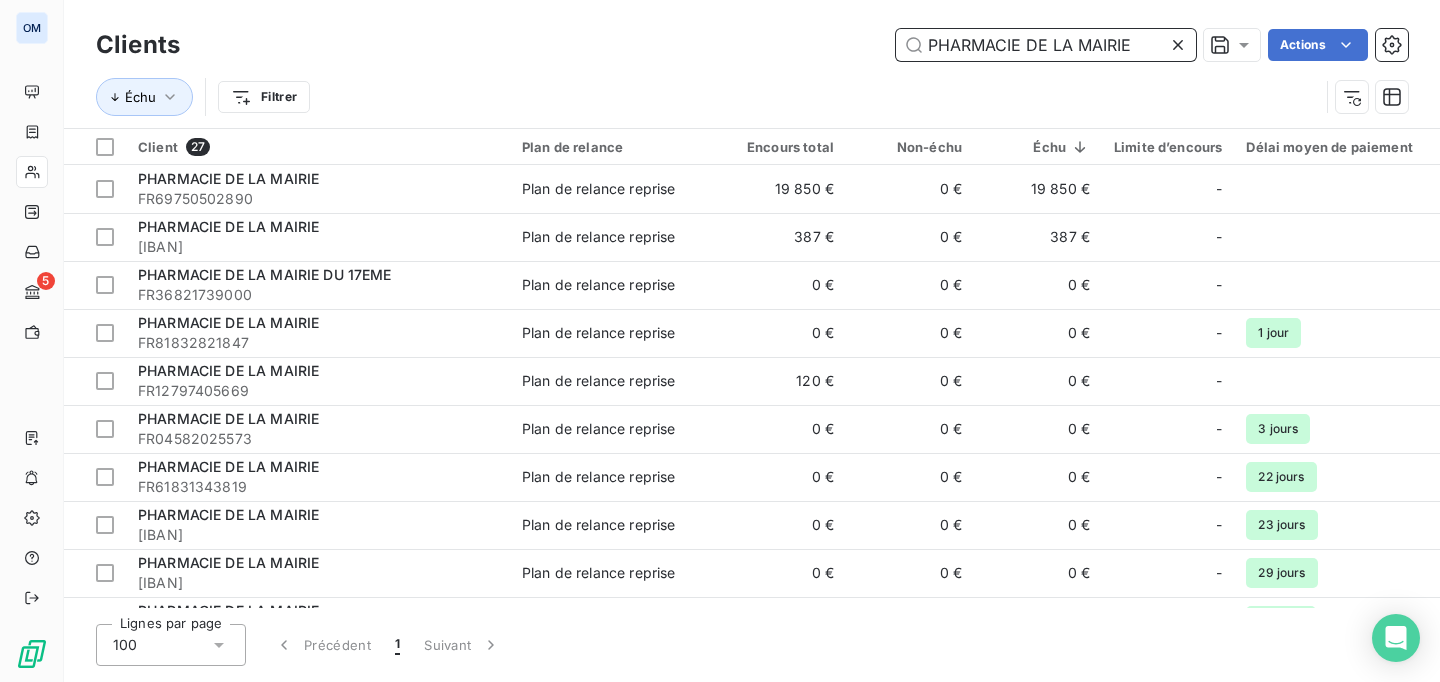 click on "PHARMACIE DE LA MAIRIE" at bounding box center [1046, 45] 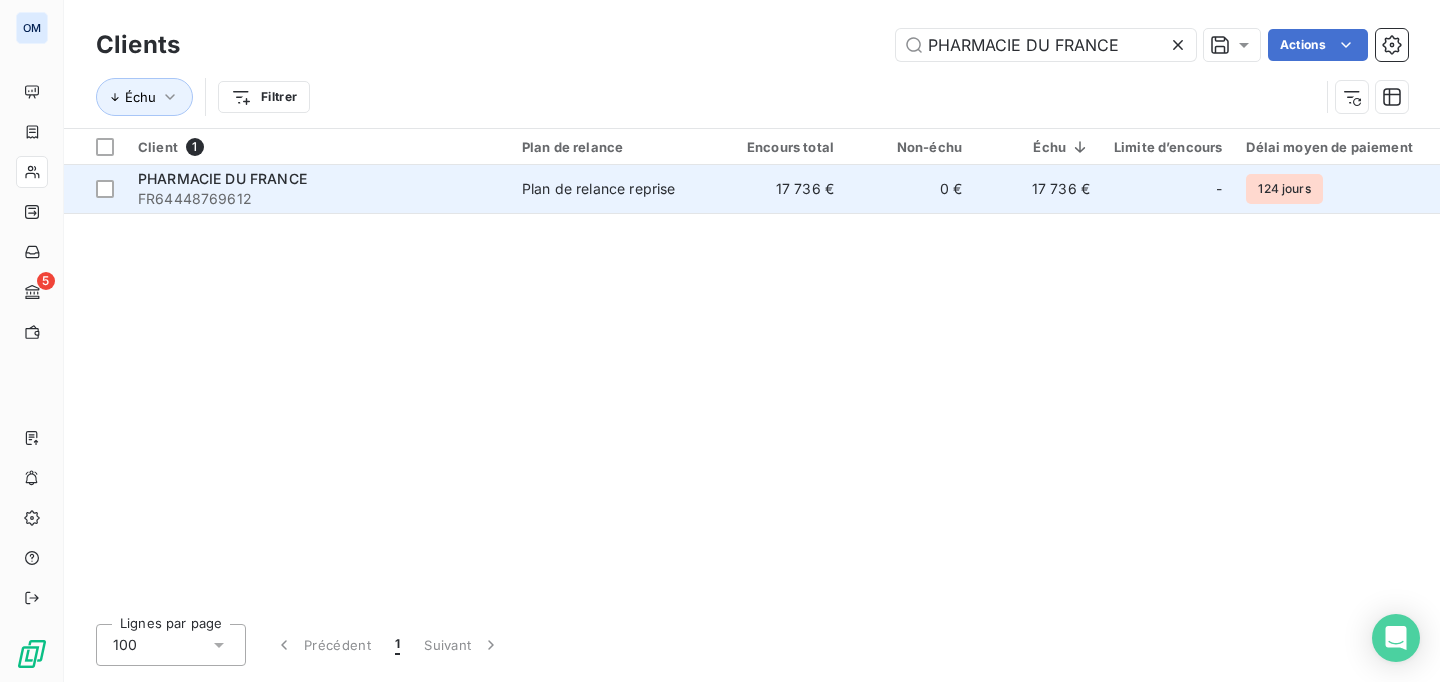 click on "Plan de relance reprise" at bounding box center (614, 189) 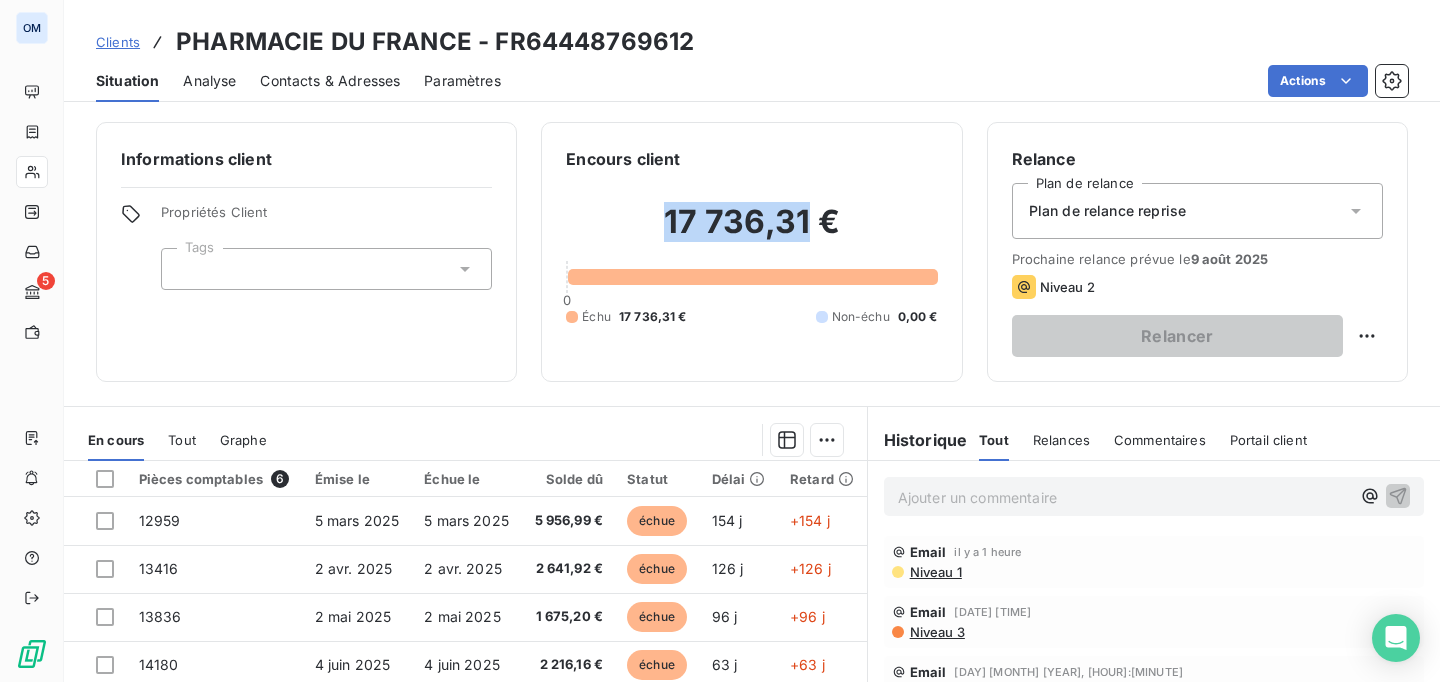 drag, startPoint x: 665, startPoint y: 217, endPoint x: 813, endPoint y: 220, distance: 148.0304 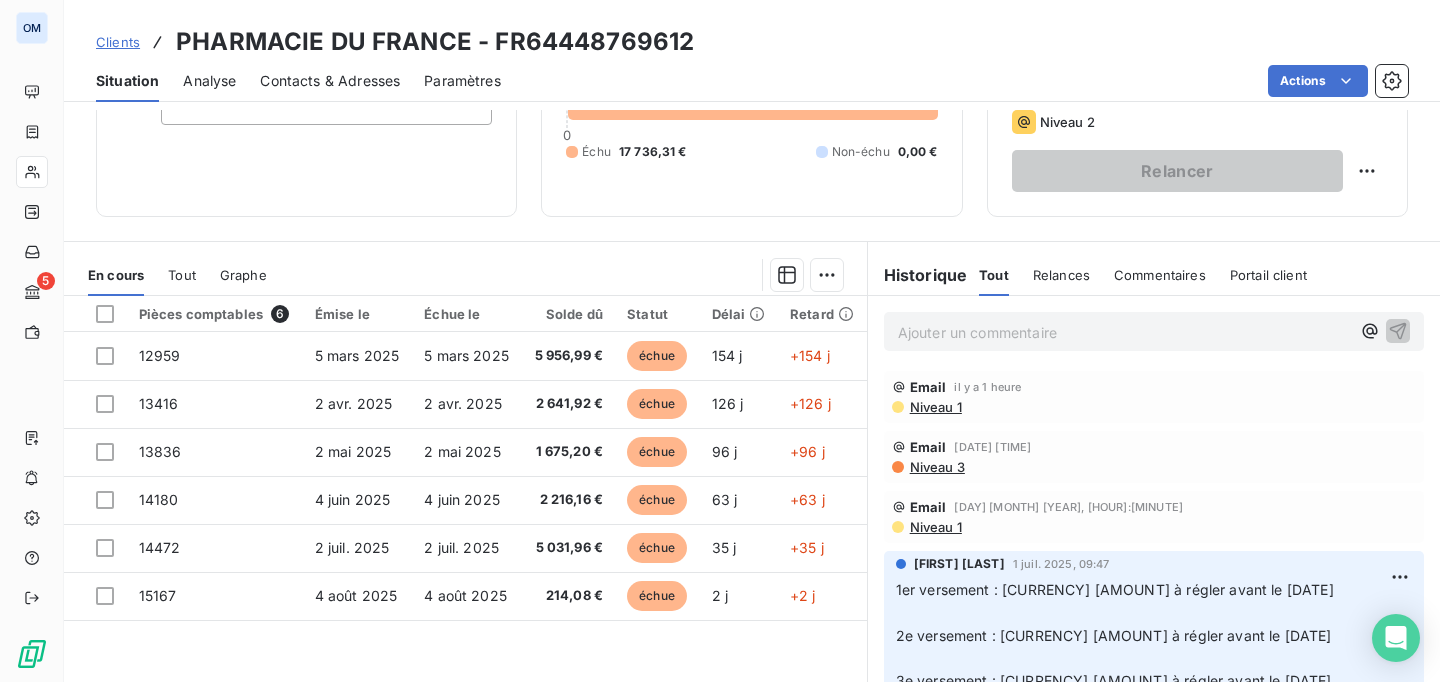 scroll, scrollTop: 147, scrollLeft: 0, axis: vertical 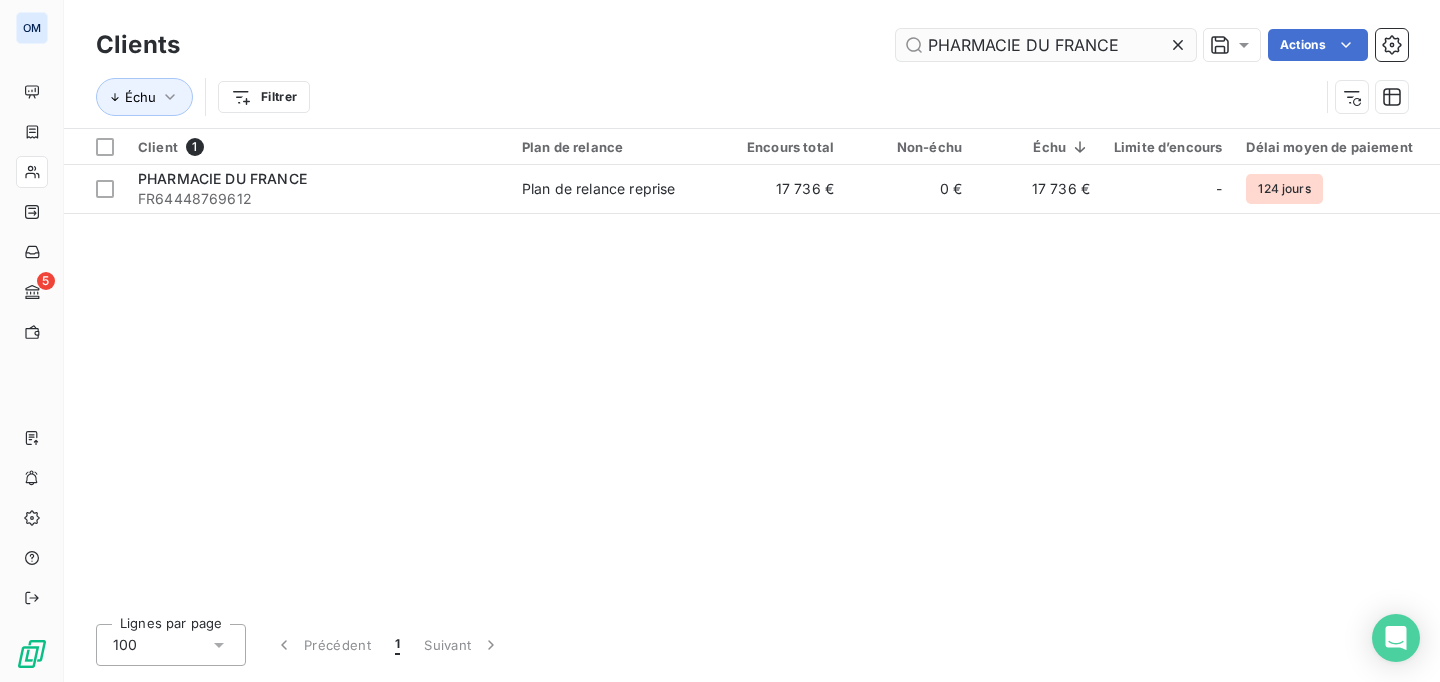 click on "PHARMACIE DU FRANCE" at bounding box center (1046, 45) 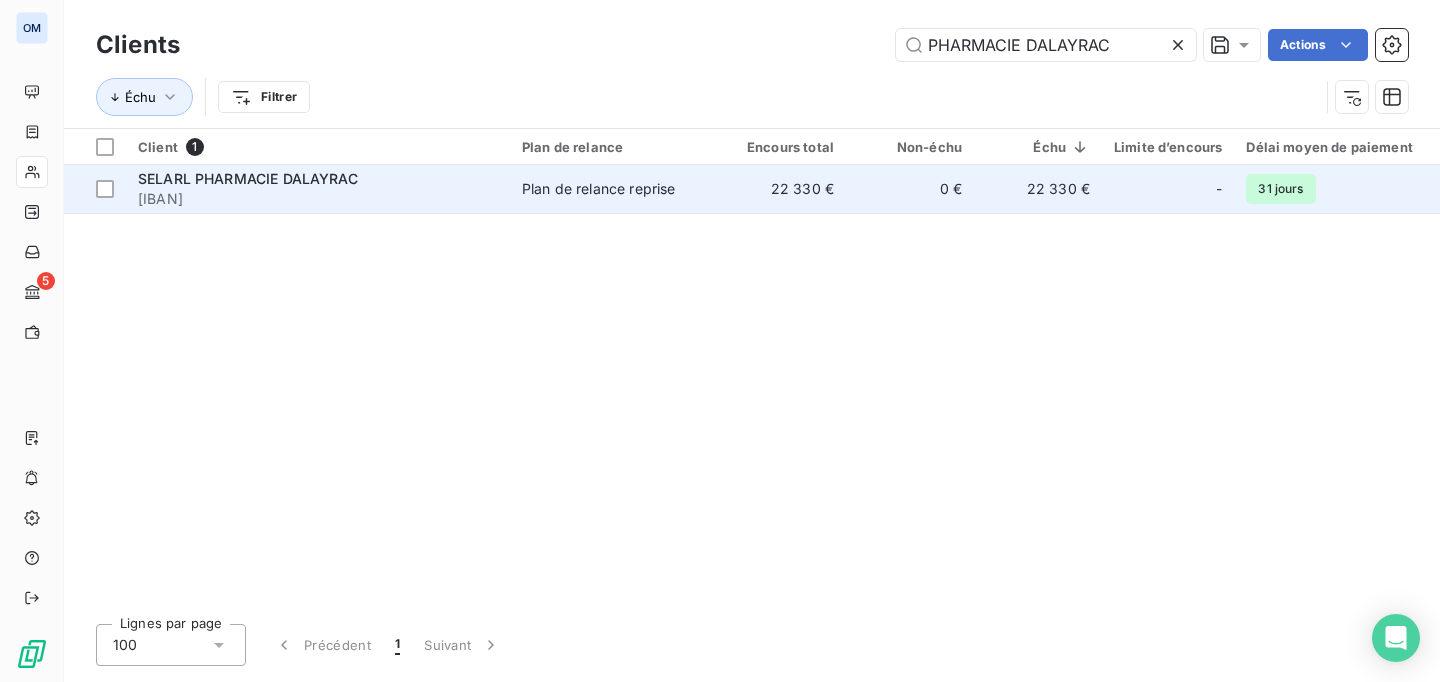 click on "Plan de relance reprise" at bounding box center [598, 189] 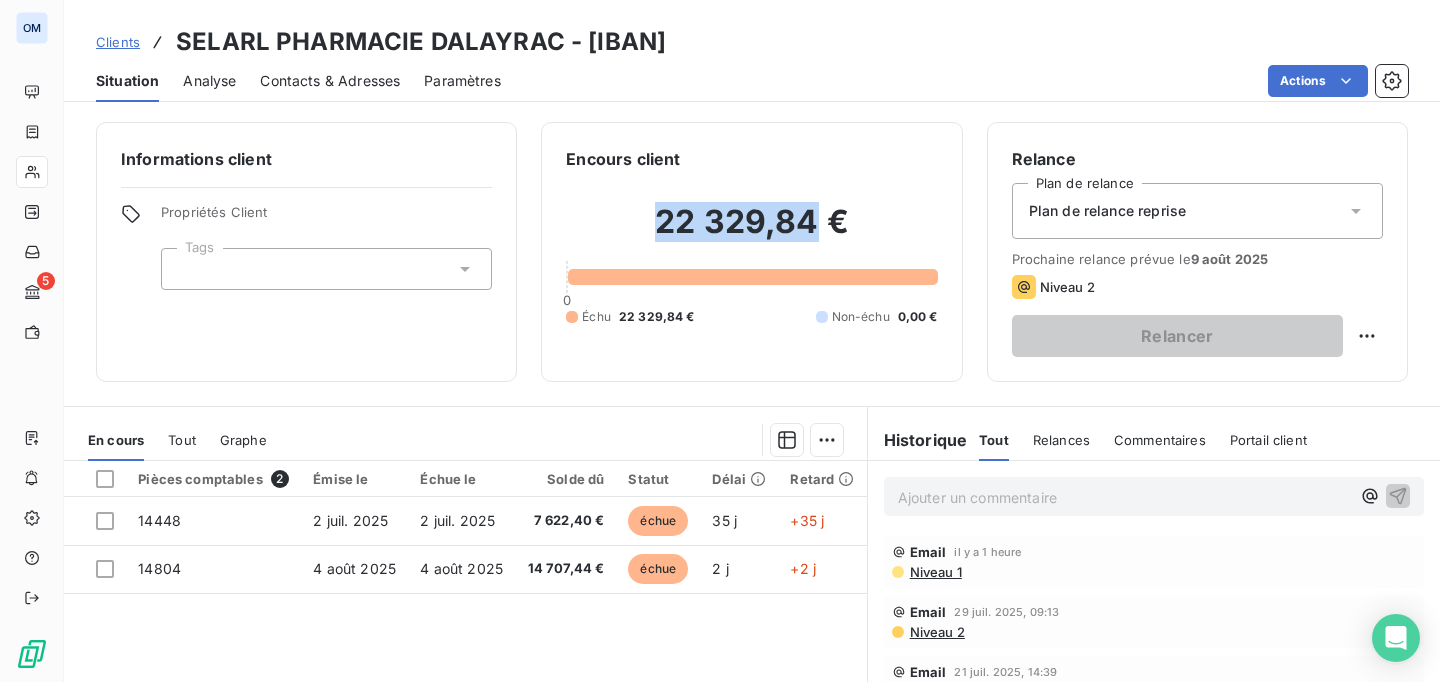 drag, startPoint x: 659, startPoint y: 224, endPoint x: 814, endPoint y: 223, distance: 155.00322 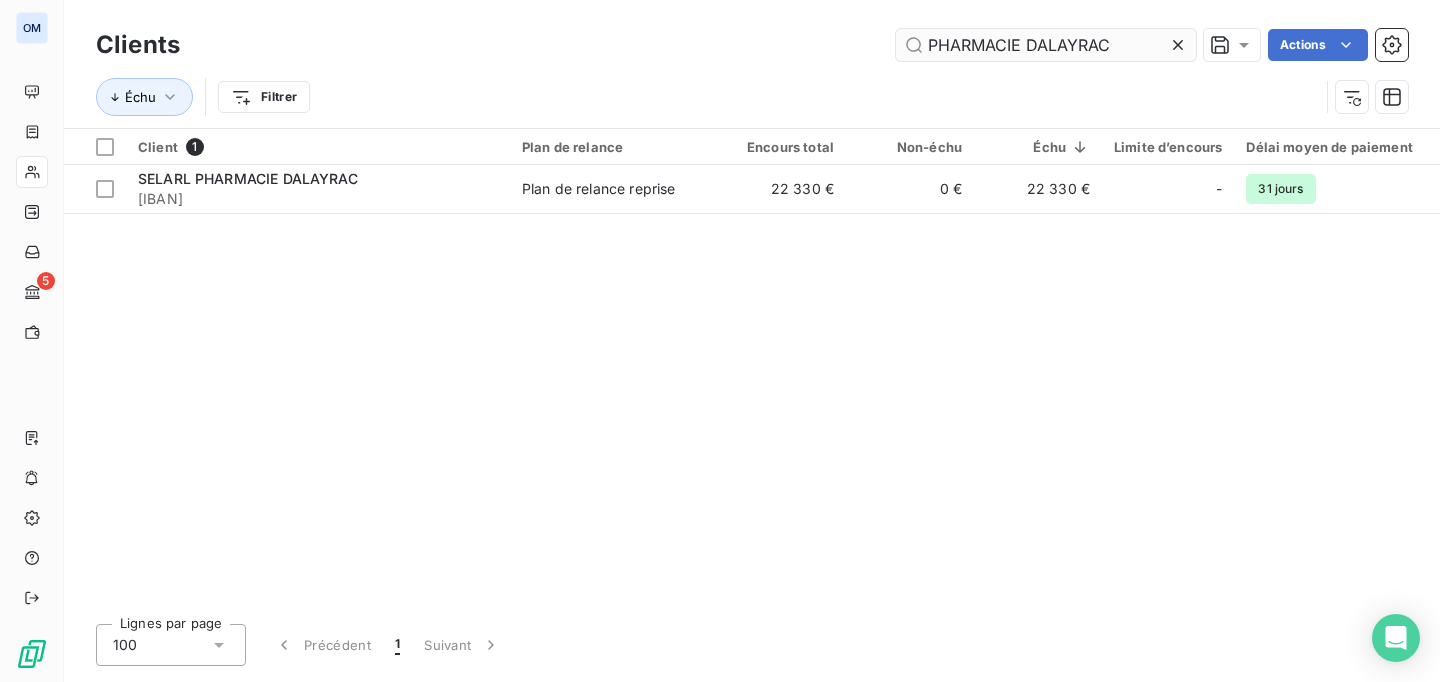 click on "PHARMACIE DALAYRAC" at bounding box center [1046, 45] 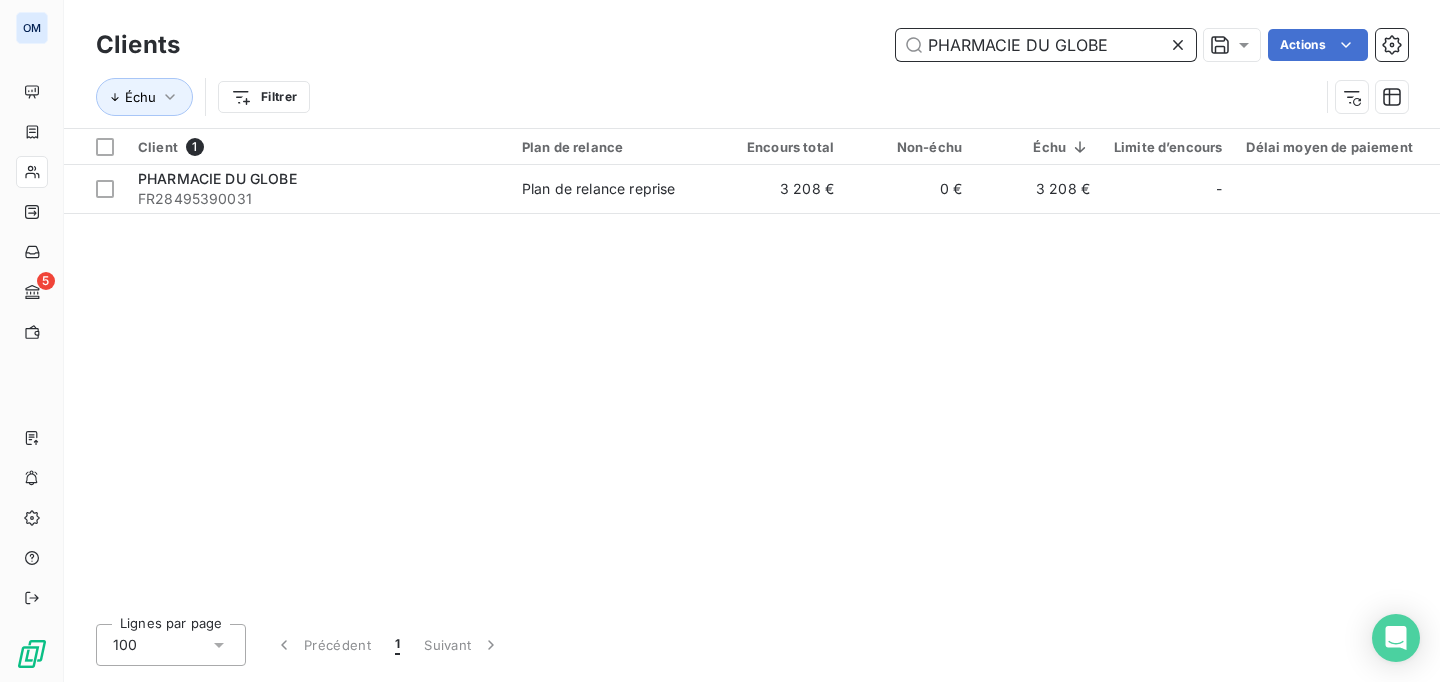 click on "PHARMACIE DU GLOBE" at bounding box center (1046, 45) 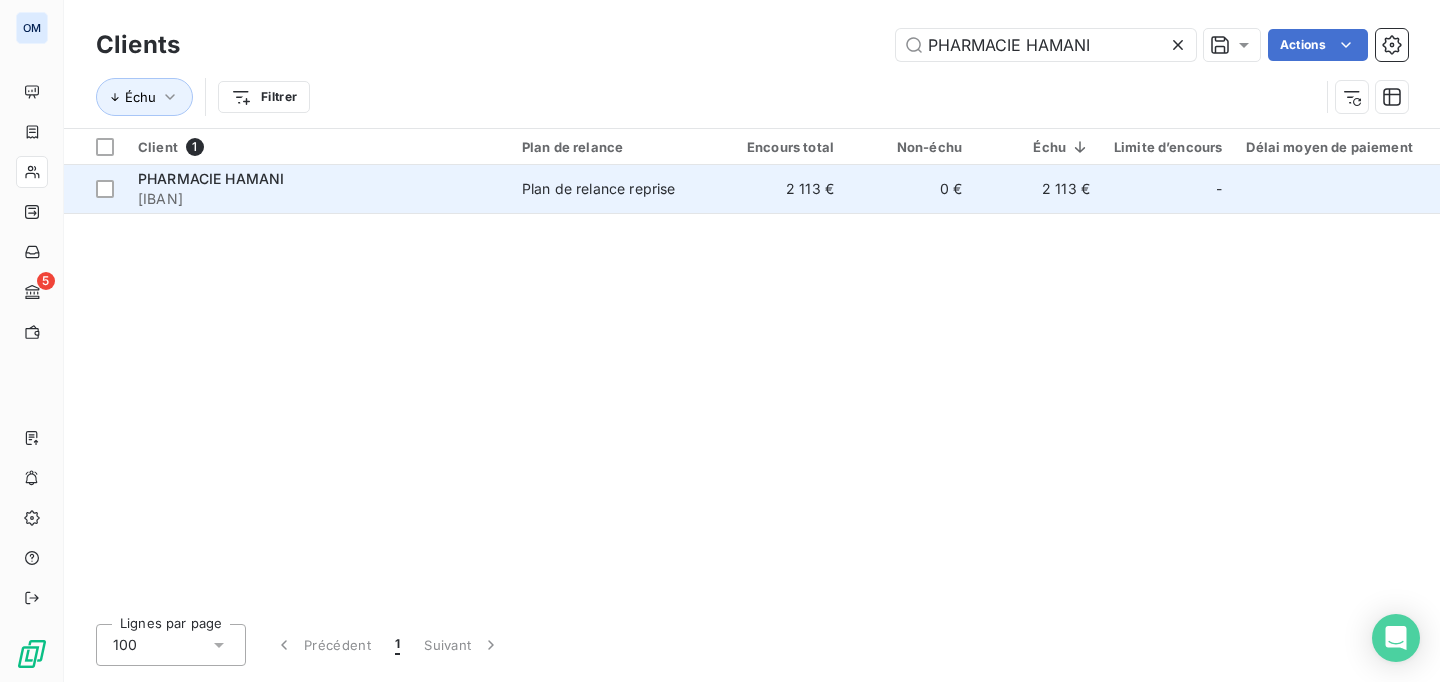 click on "Plan de relance reprise" at bounding box center [614, 189] 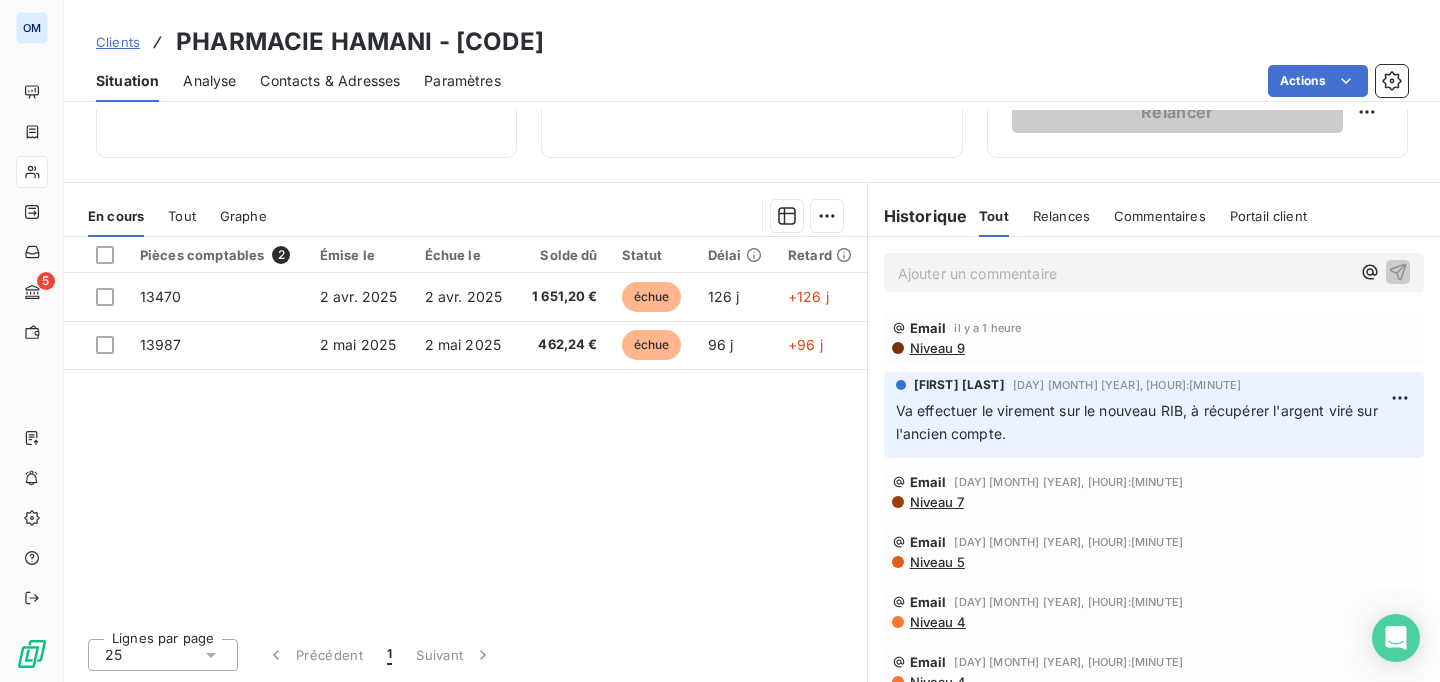 scroll, scrollTop: 0, scrollLeft: 0, axis: both 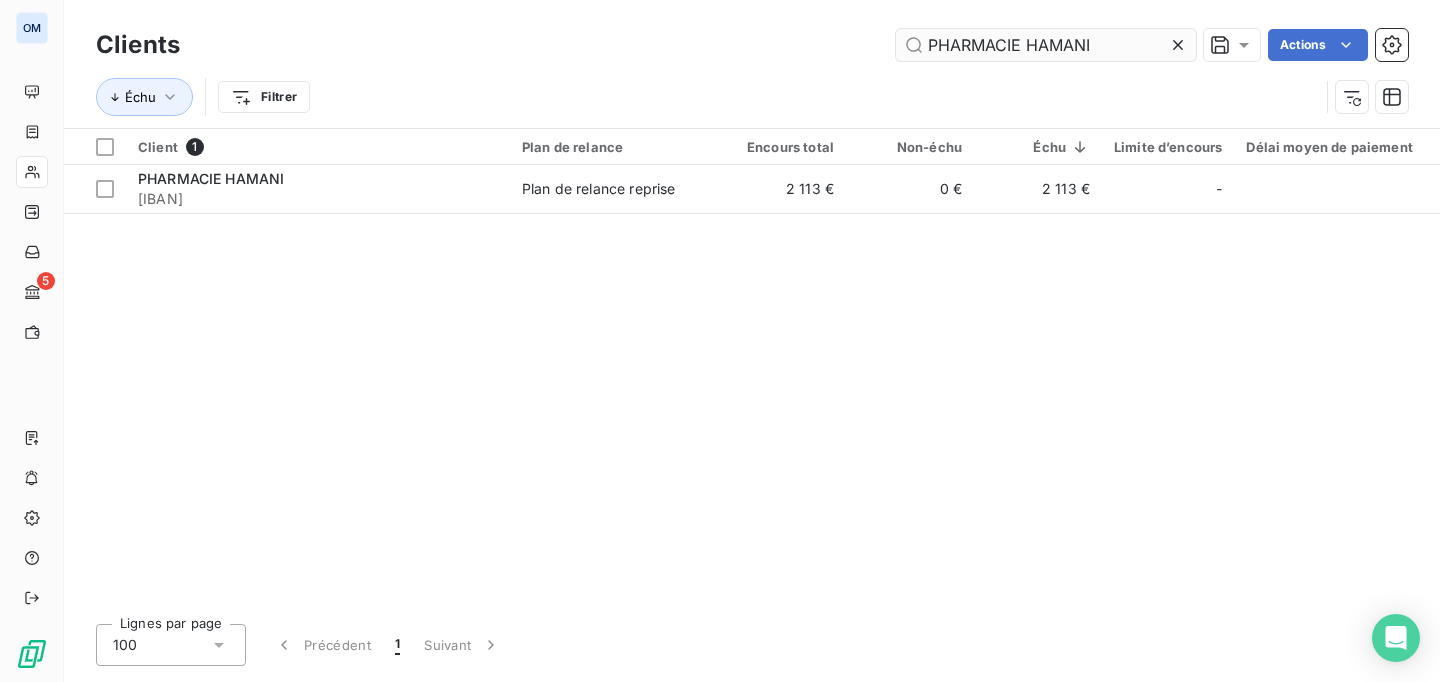 click on "PHARMACIE HAMANI" at bounding box center (1046, 45) 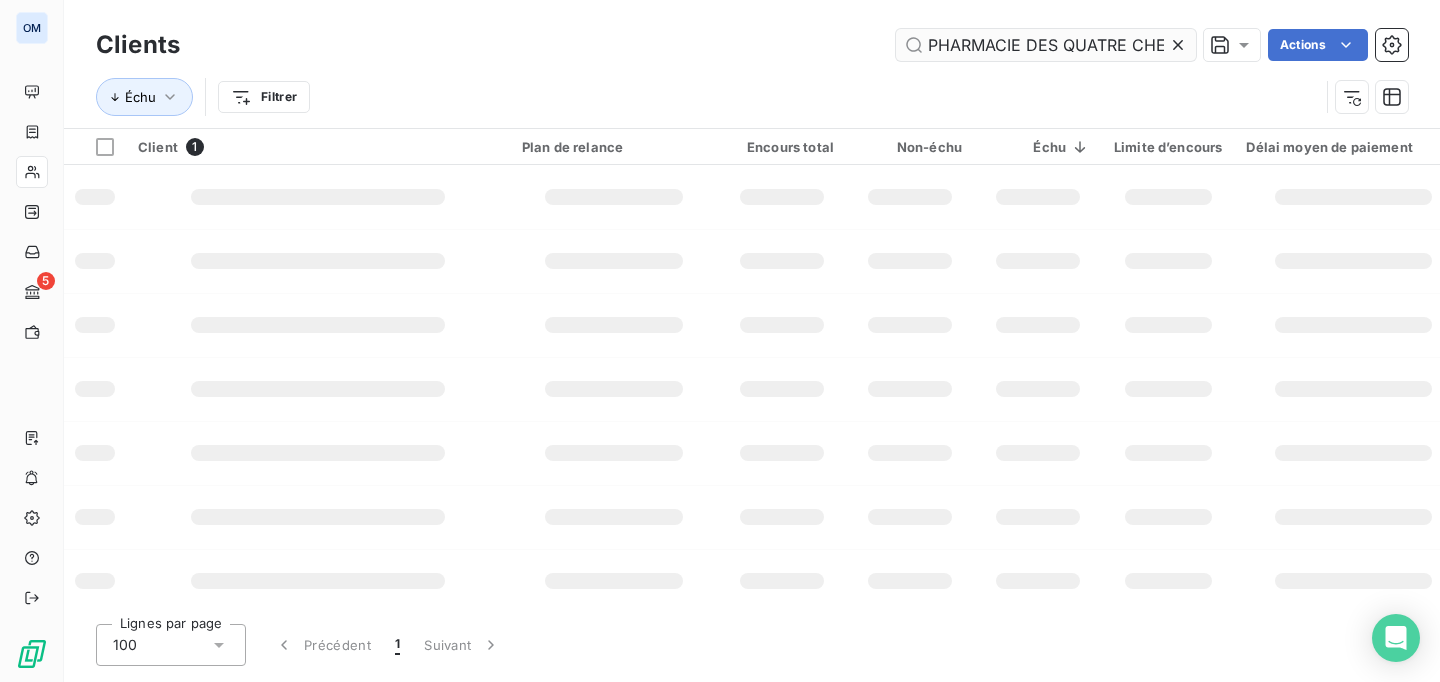 scroll, scrollTop: 0, scrollLeft: 40, axis: horizontal 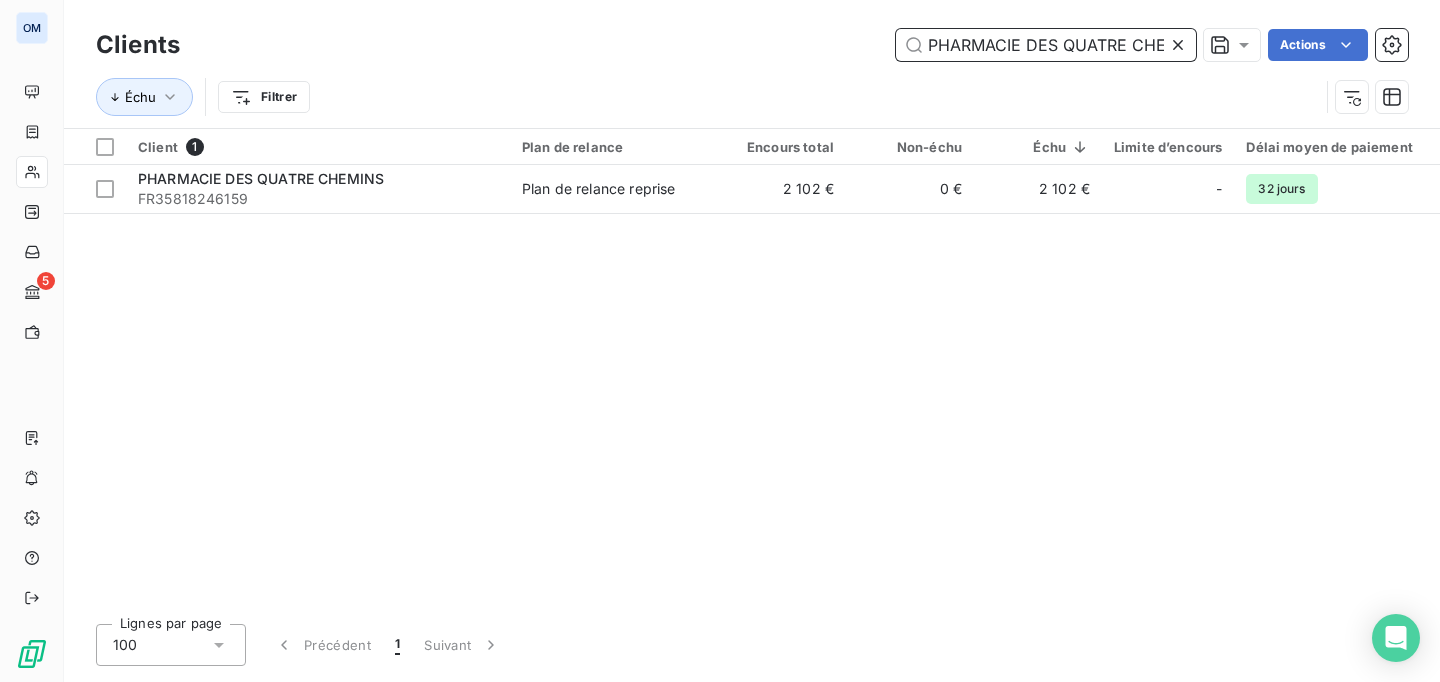 click on "PHARMACIE DES QUATRE CHEMINS" at bounding box center [1046, 45] 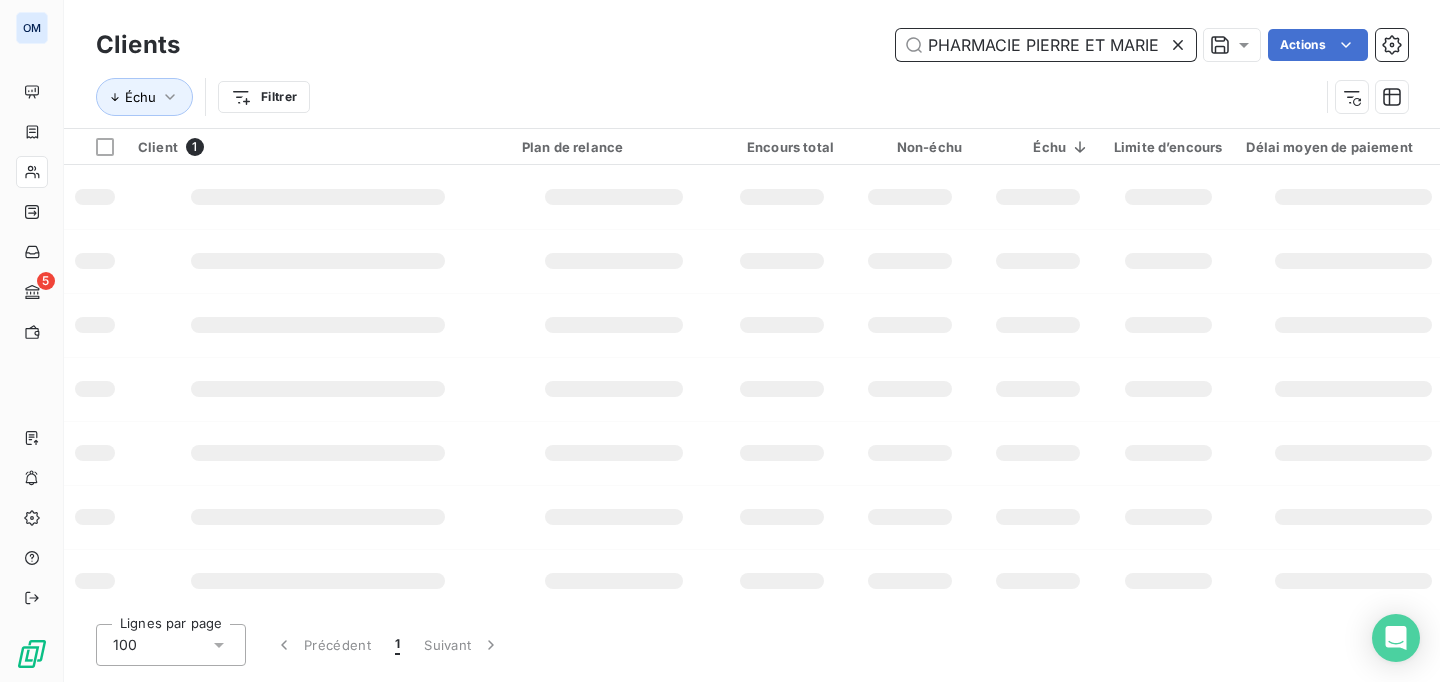 scroll, scrollTop: 0, scrollLeft: 47, axis: horizontal 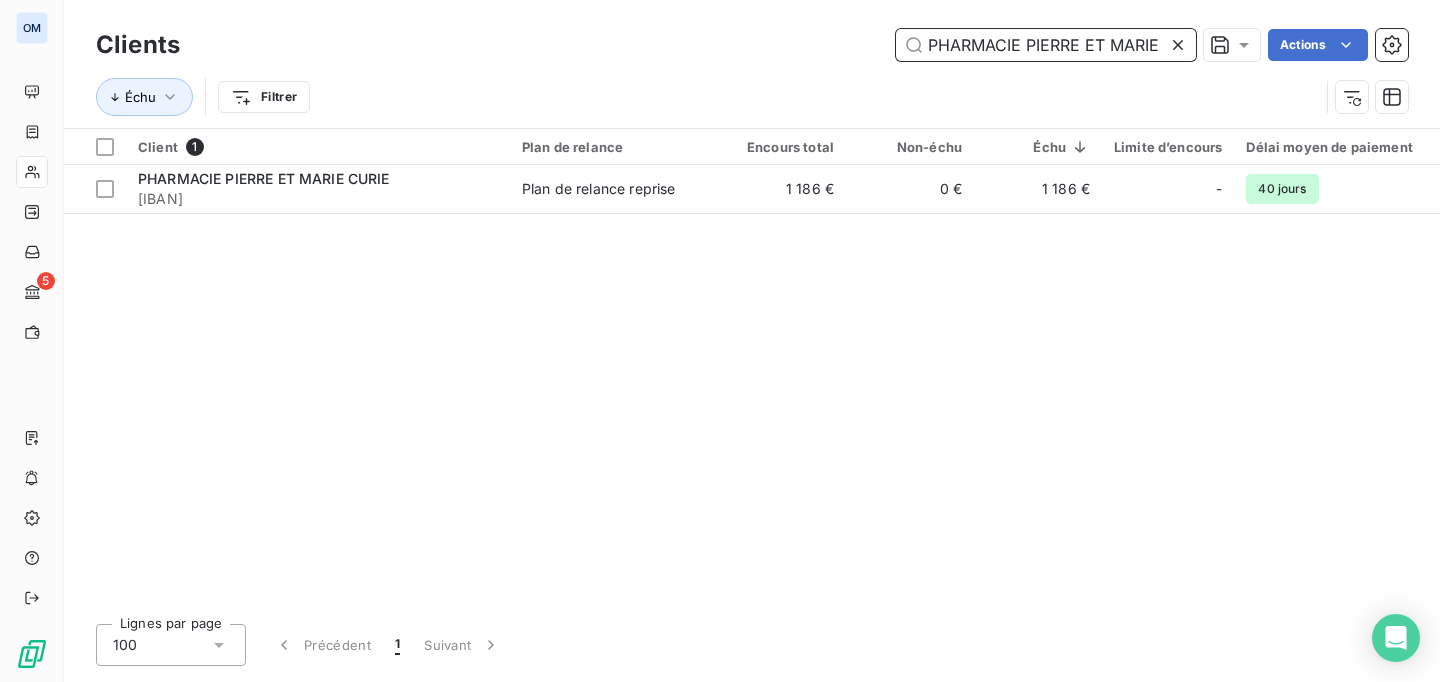 click on "PHARMACIE PIERRE ET MARIE CURIE" at bounding box center (1046, 45) 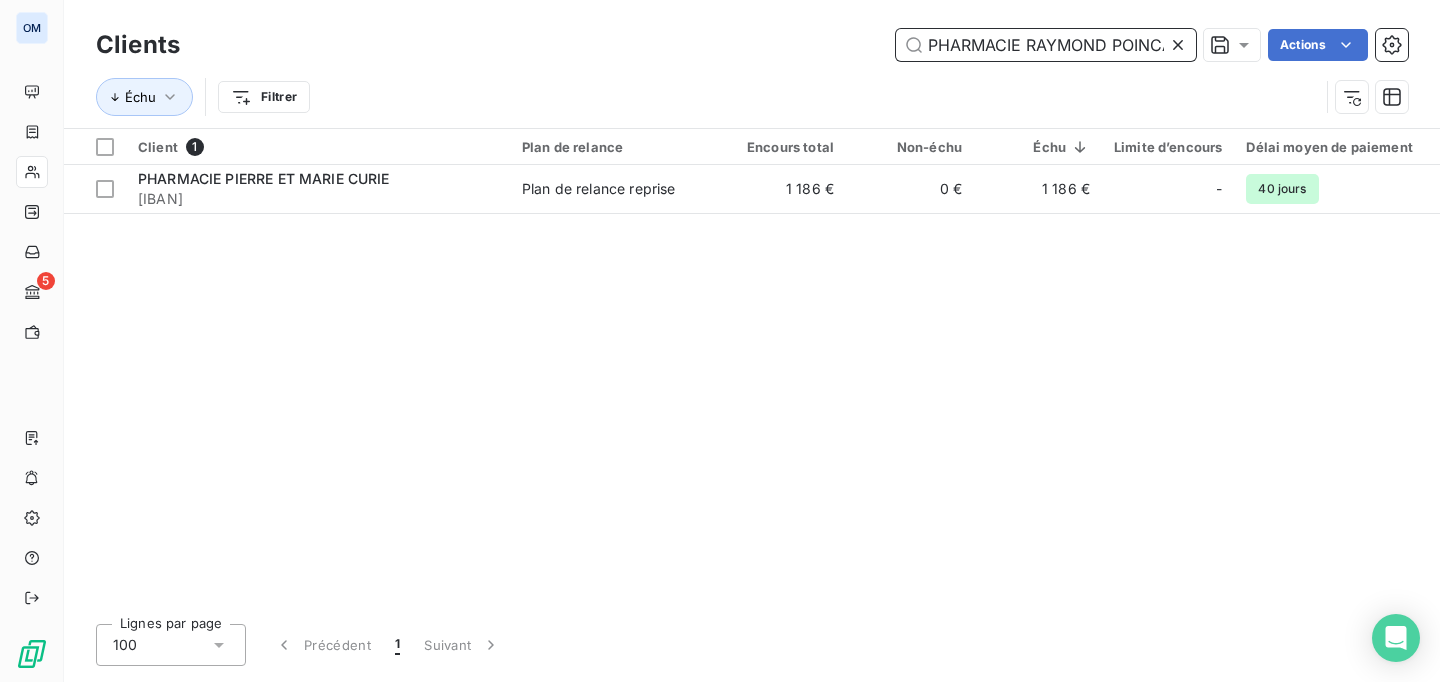 scroll, scrollTop: 0, scrollLeft: 29, axis: horizontal 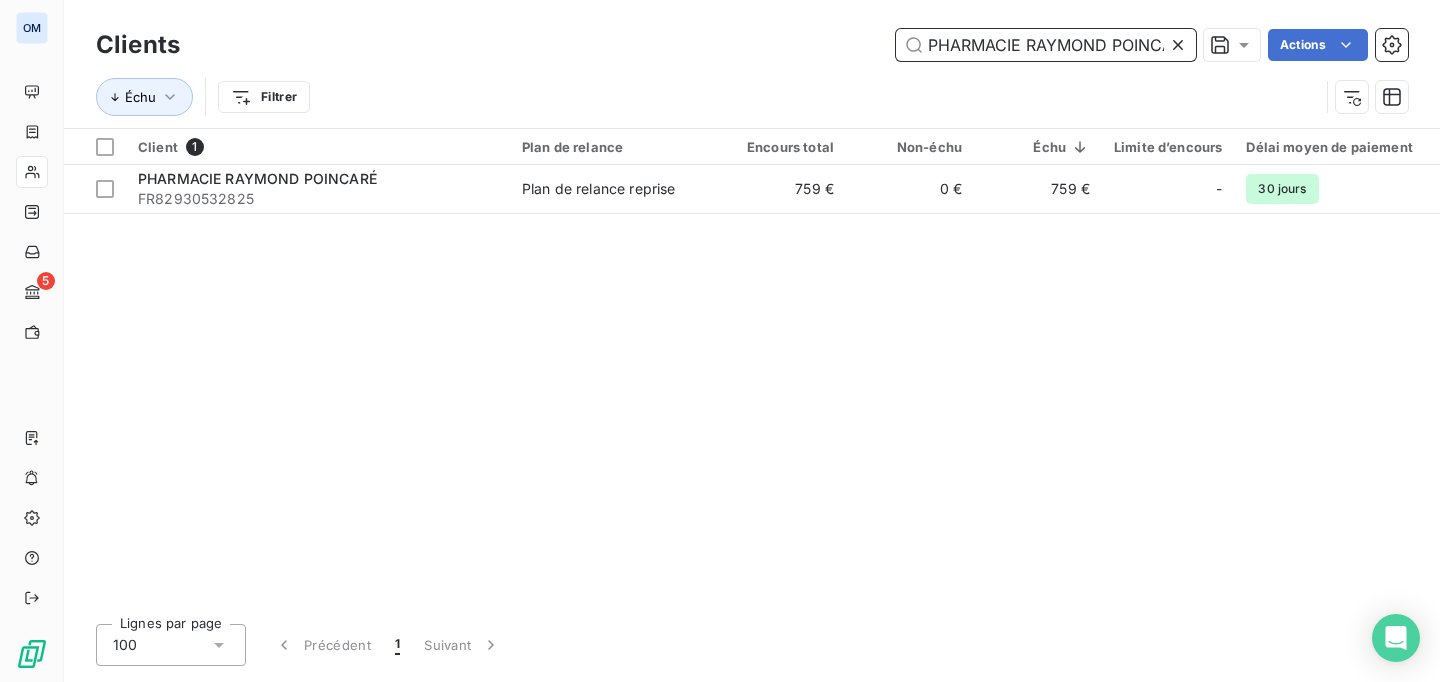 click on "PHARMACIE RAYMOND POINCARÉ" at bounding box center [1046, 45] 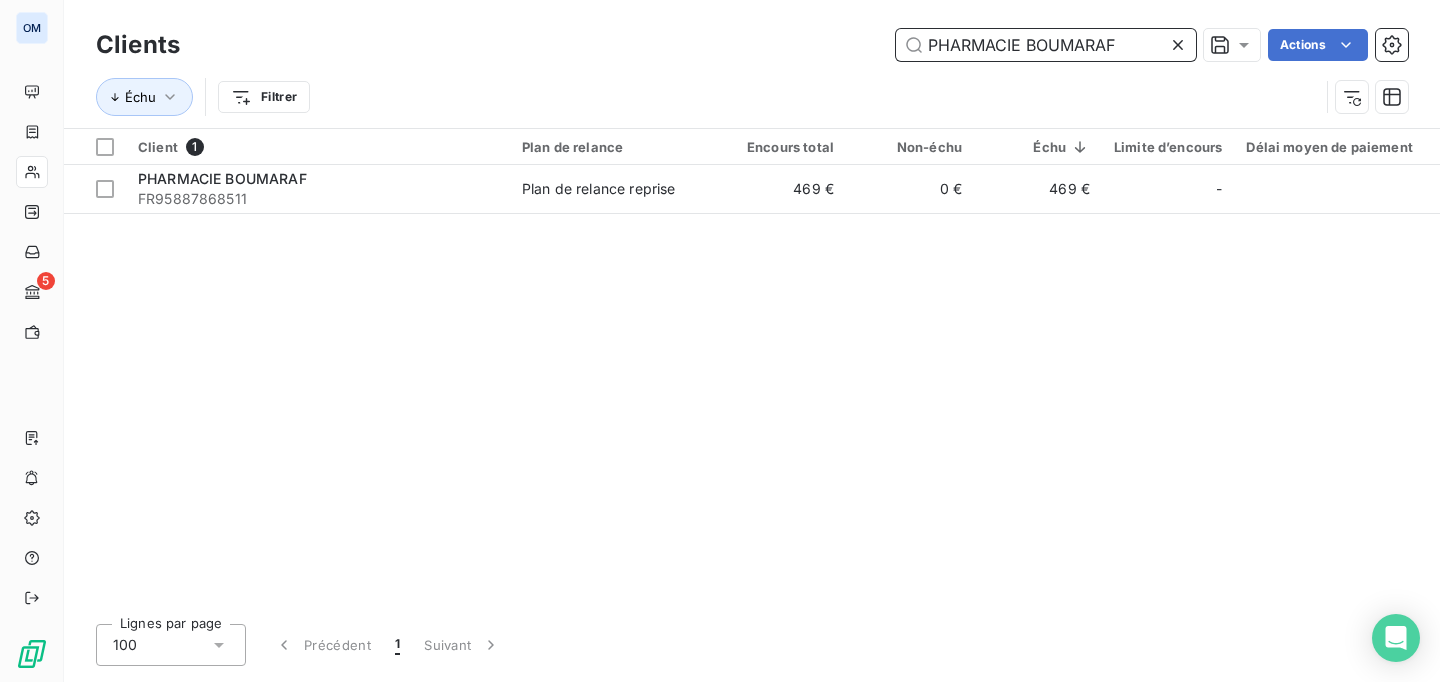 click on "PHARMACIE BOUMARAF" at bounding box center [1046, 45] 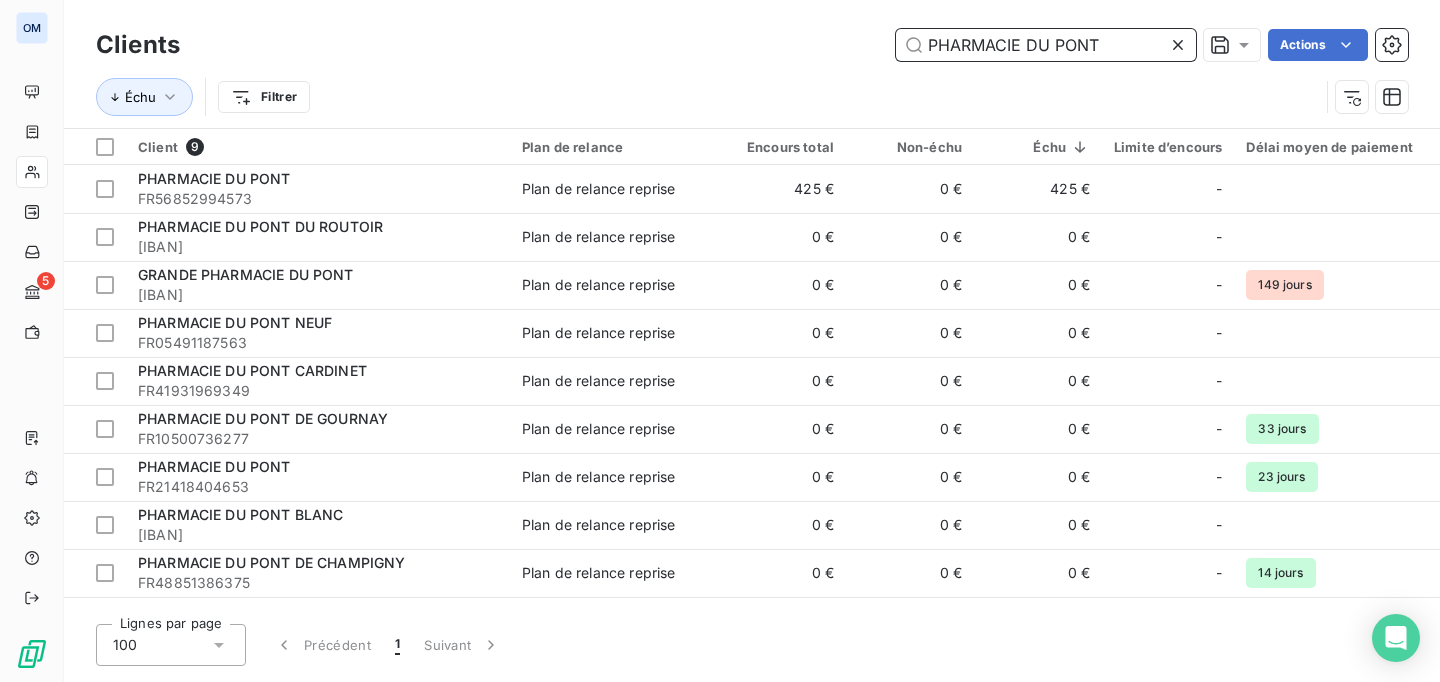 click on "PHARMACIE DU PONT" at bounding box center [1046, 45] 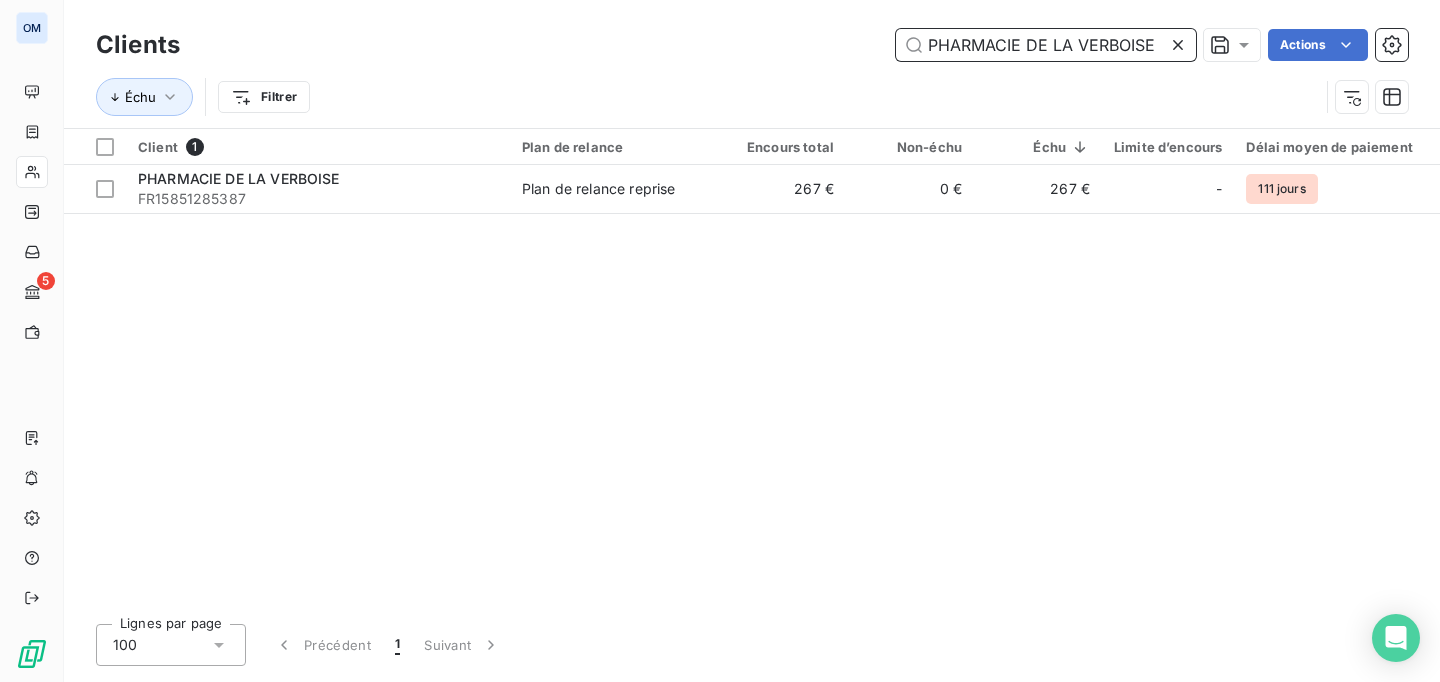 click on "PHARMACIE DE LA VERBOISE" at bounding box center (1046, 45) 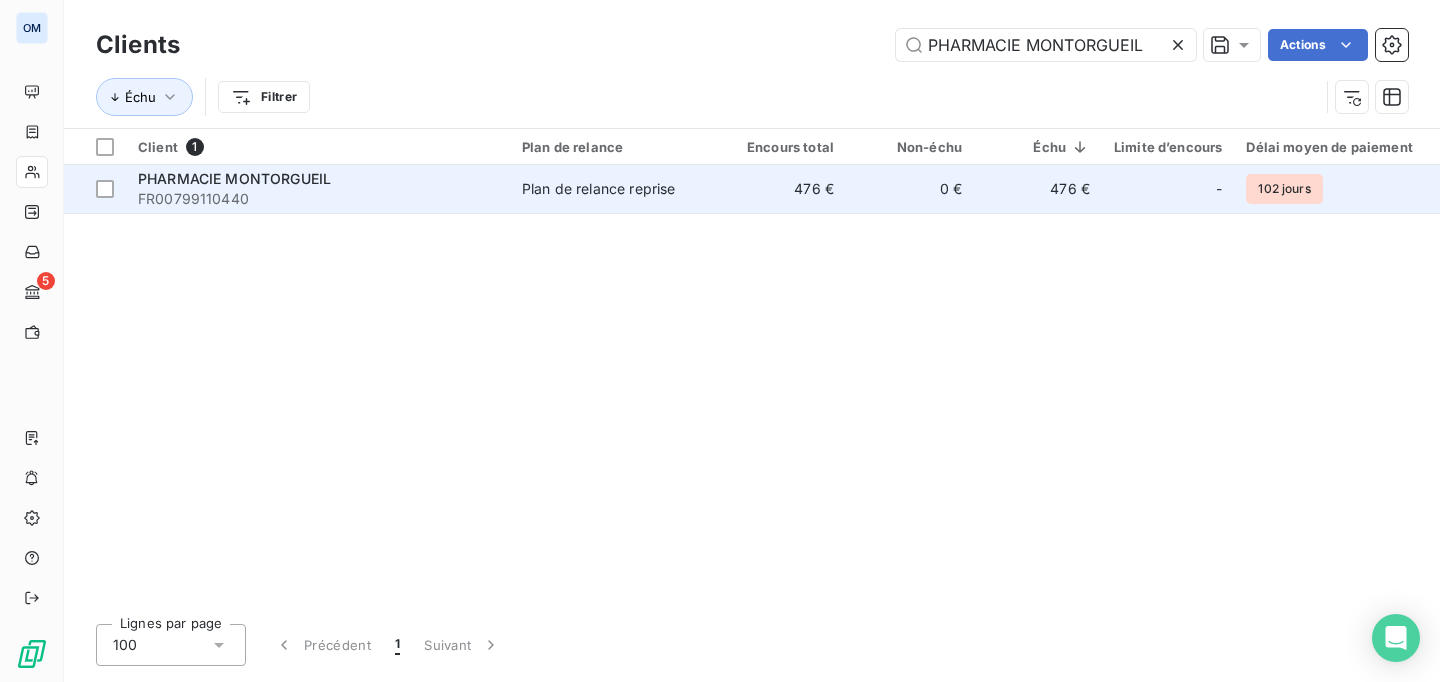 click on "Plan de relance reprise" at bounding box center (614, 189) 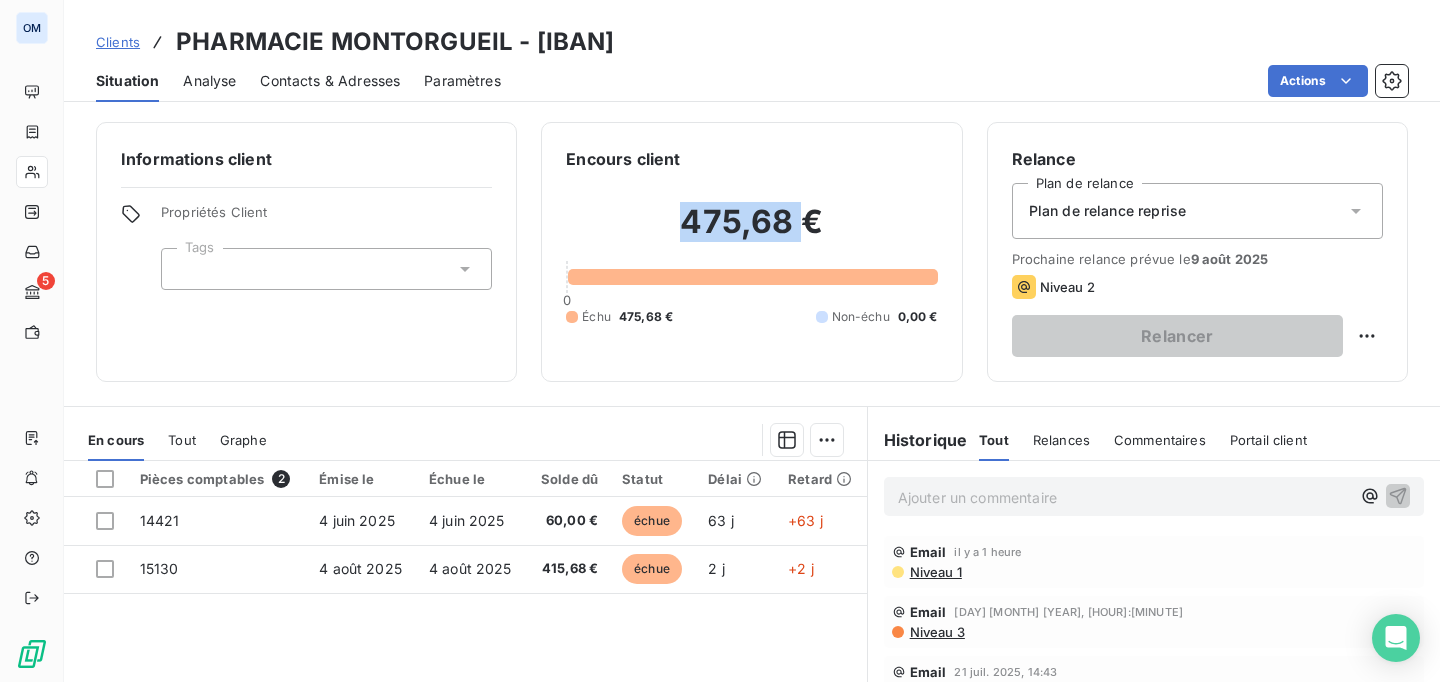 drag, startPoint x: 678, startPoint y: 221, endPoint x: 797, endPoint y: 218, distance: 119.03781 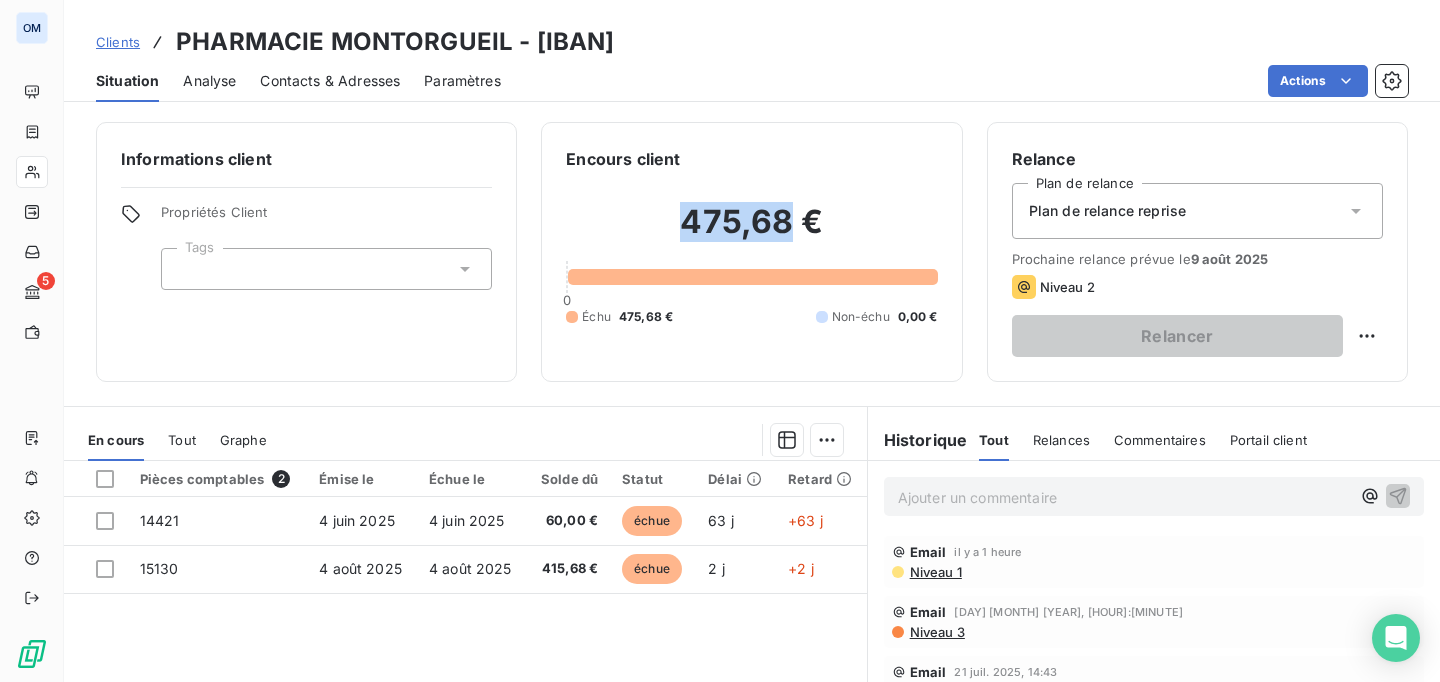drag, startPoint x: 685, startPoint y: 226, endPoint x: 786, endPoint y: 221, distance: 101.12369 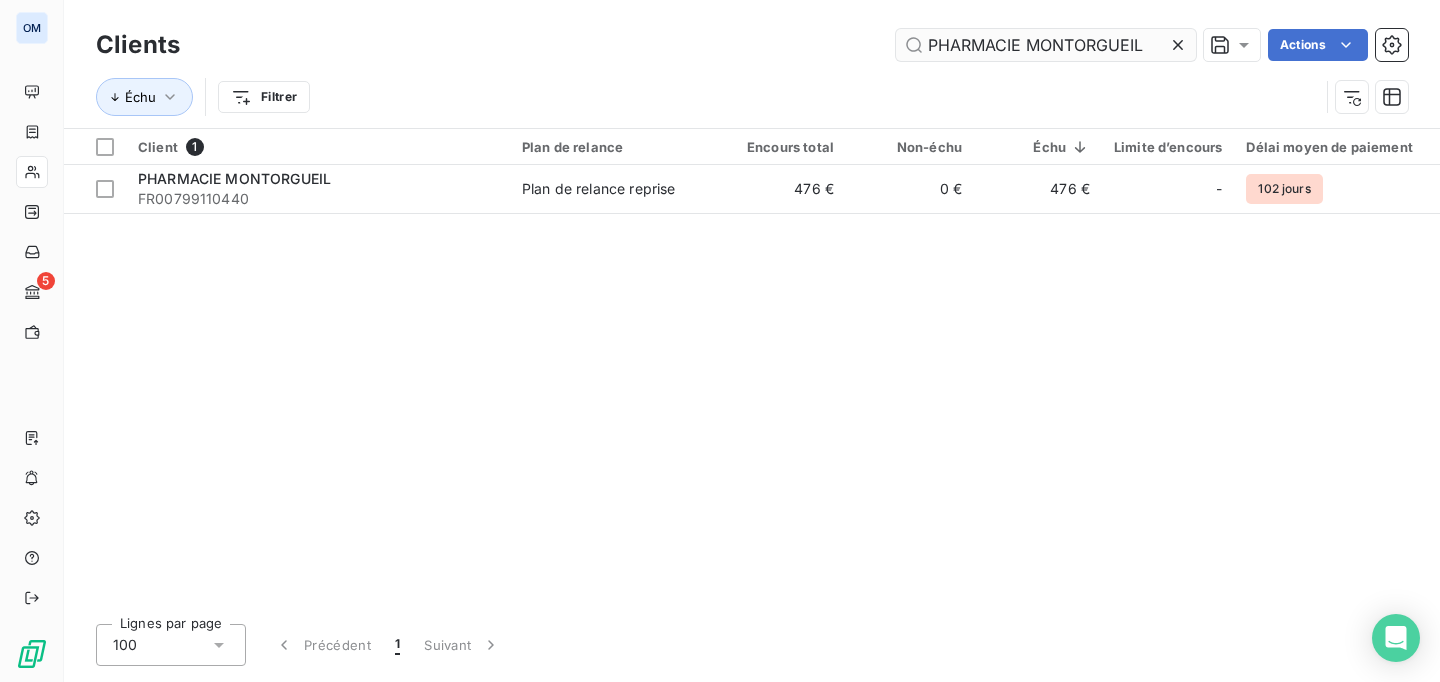 click on "PHARMACIE MONTORGUEIL" at bounding box center [1046, 45] 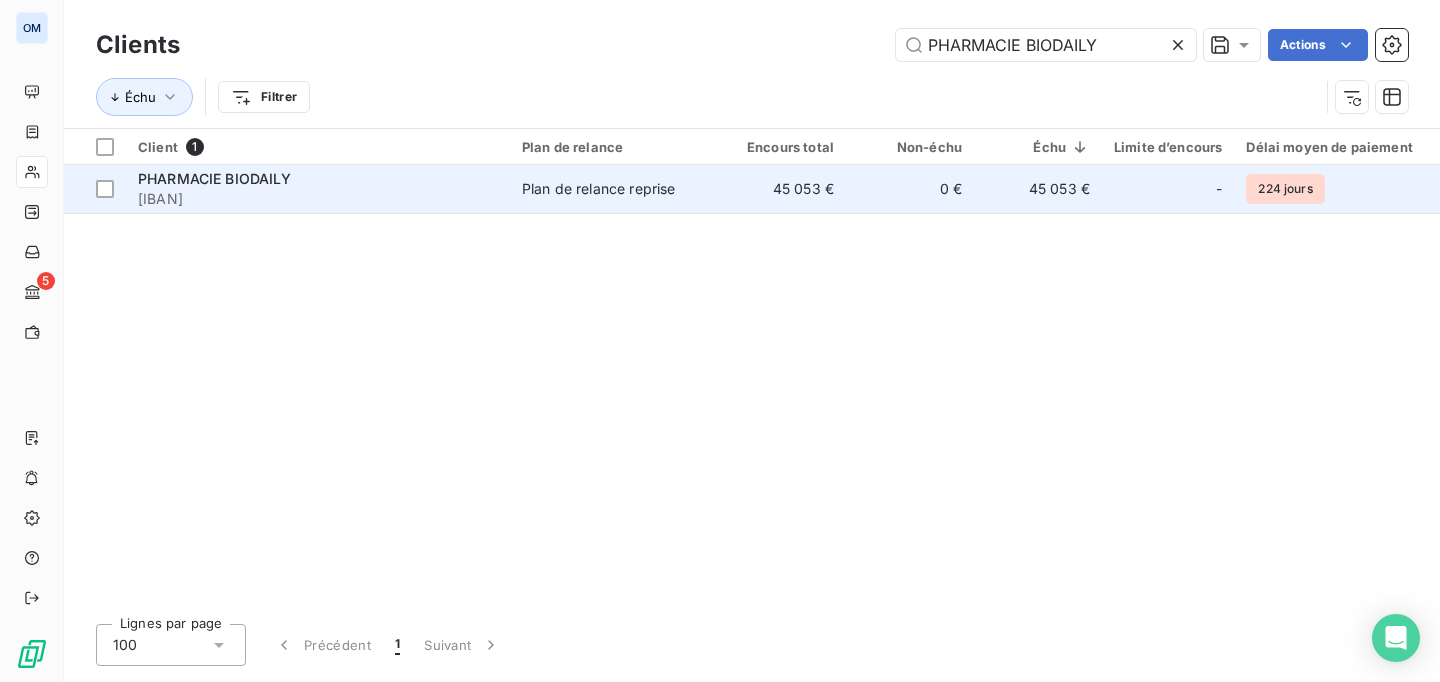 click on "[IBAN]" at bounding box center [318, 199] 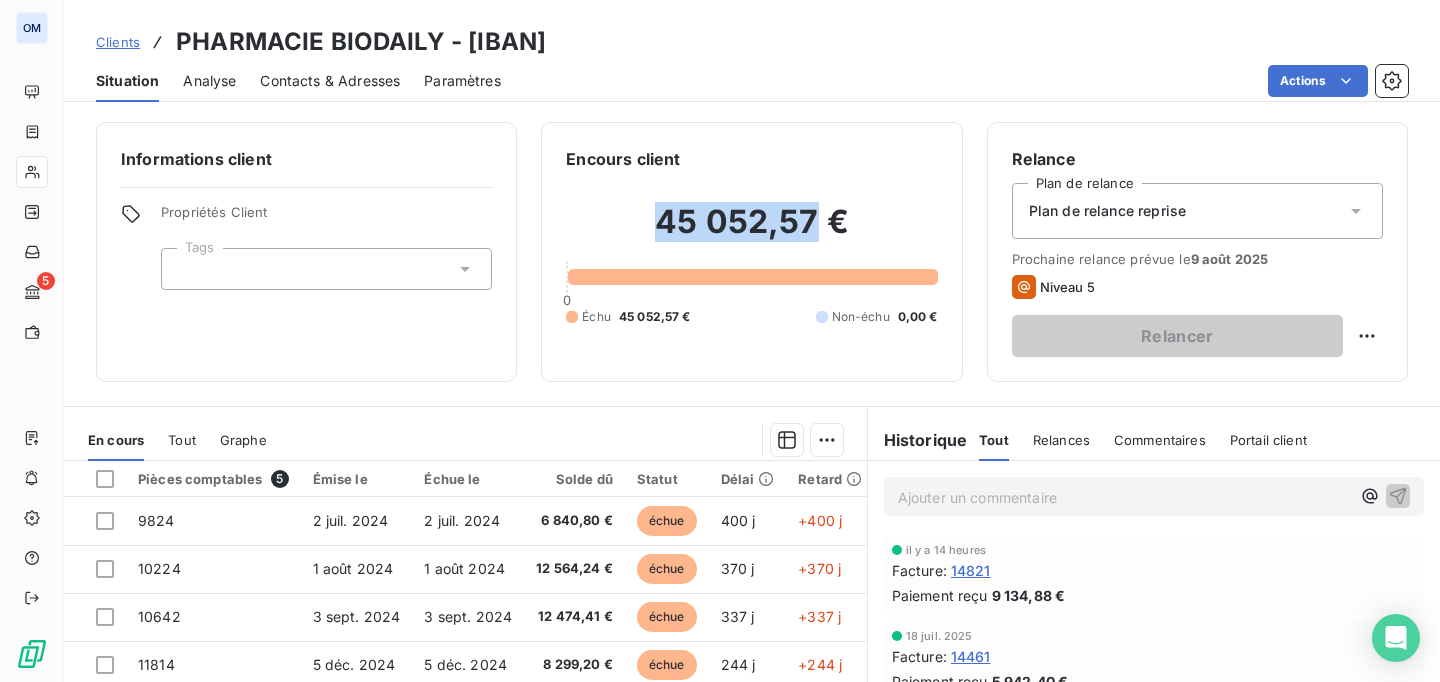 drag, startPoint x: 661, startPoint y: 226, endPoint x: 815, endPoint y: 215, distance: 154.39236 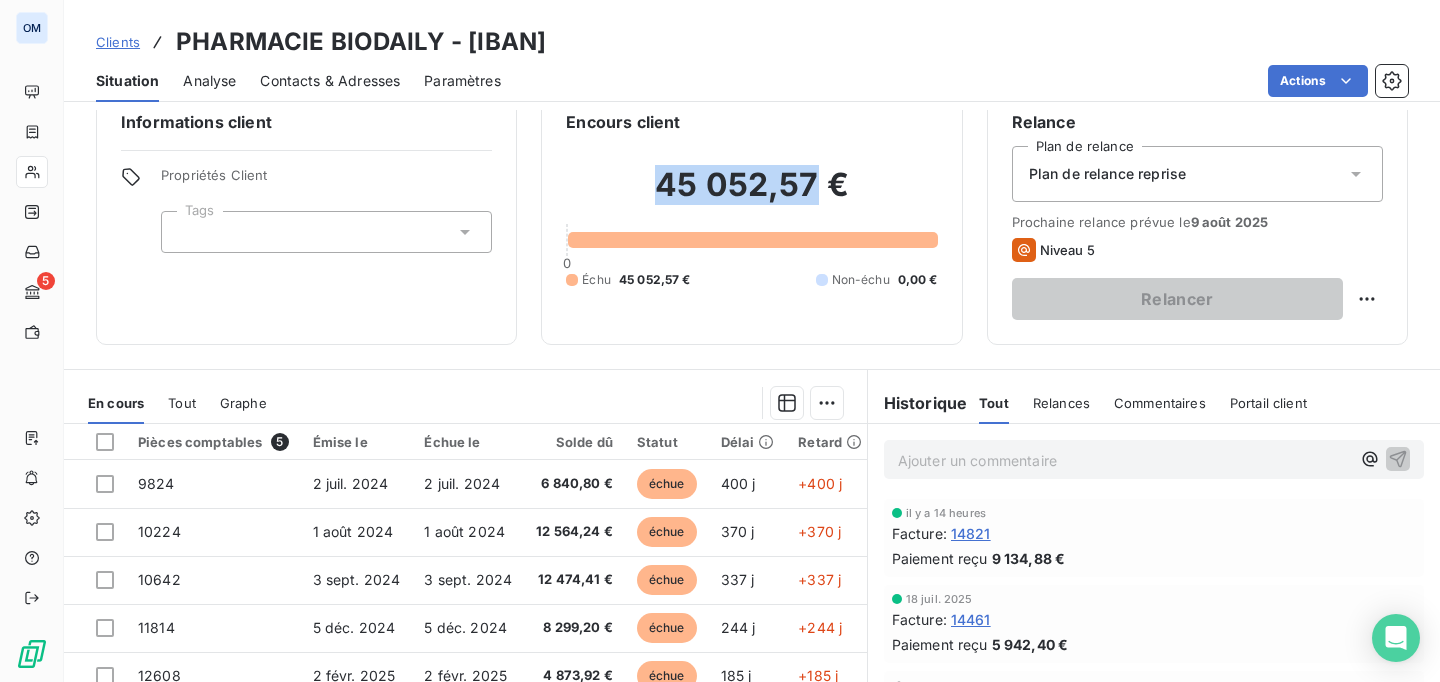 scroll, scrollTop: 0, scrollLeft: 0, axis: both 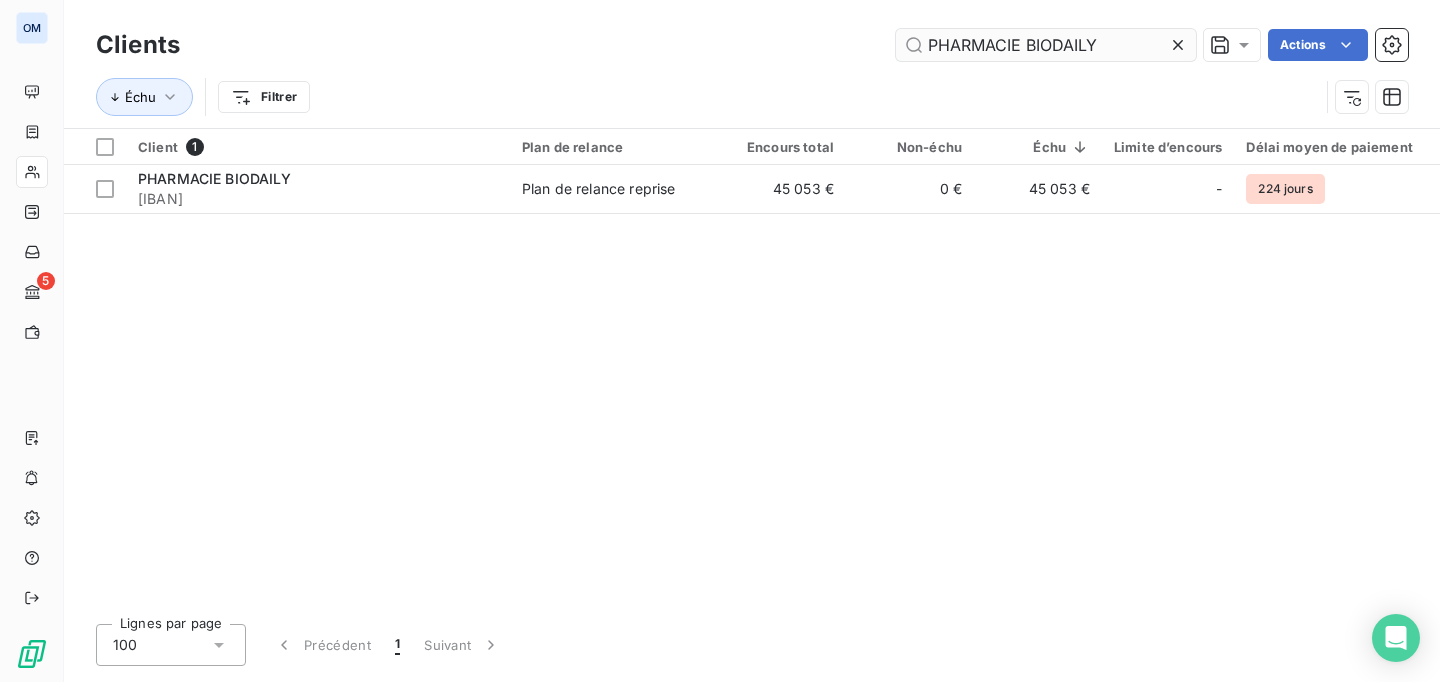 click on "PHARMACIE BIODAILY" at bounding box center (1046, 45) 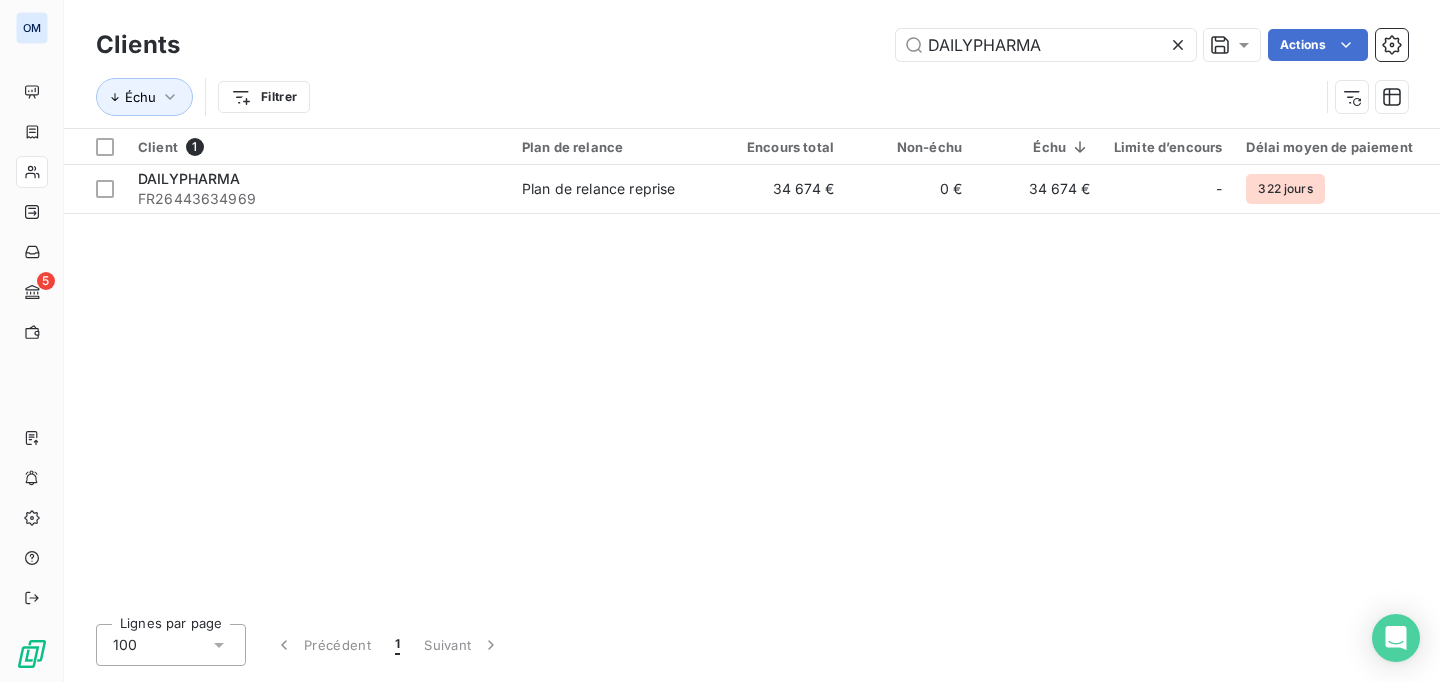 type on "DAILYPHARMA" 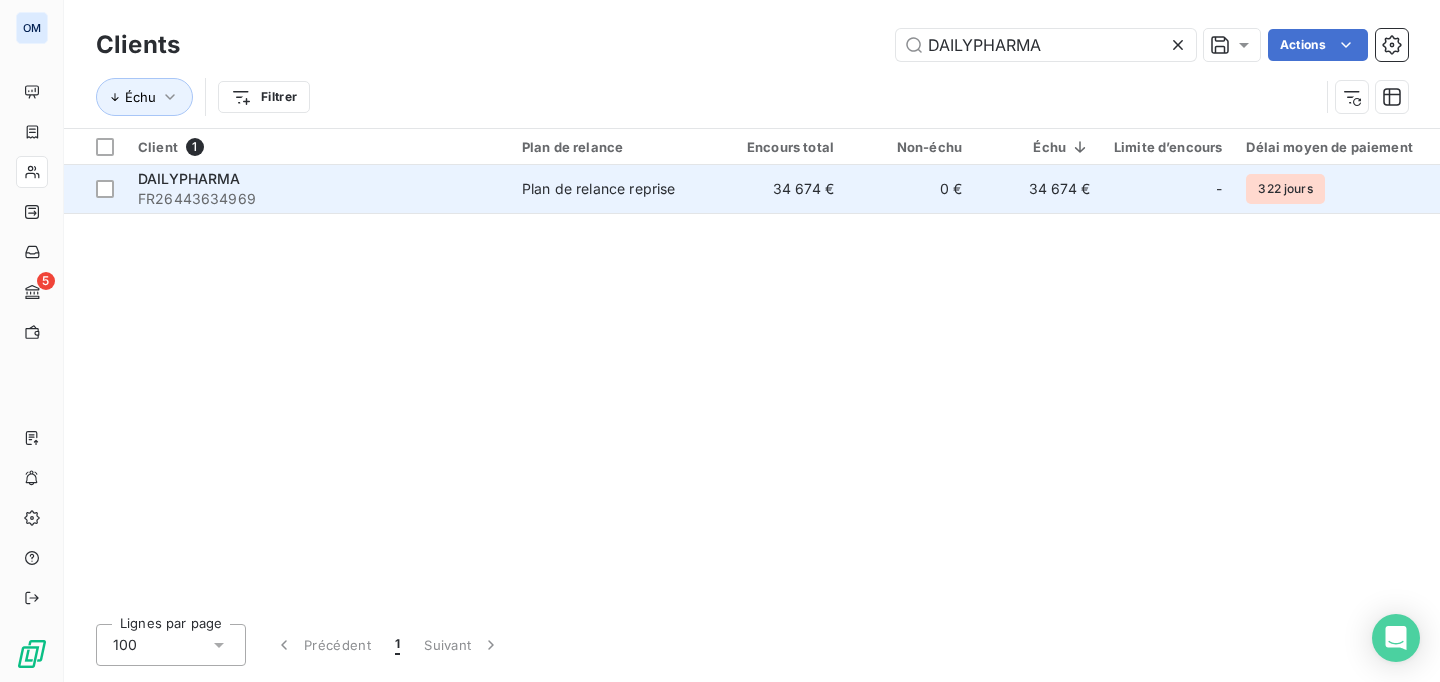 click on "34 674 €" at bounding box center [782, 189] 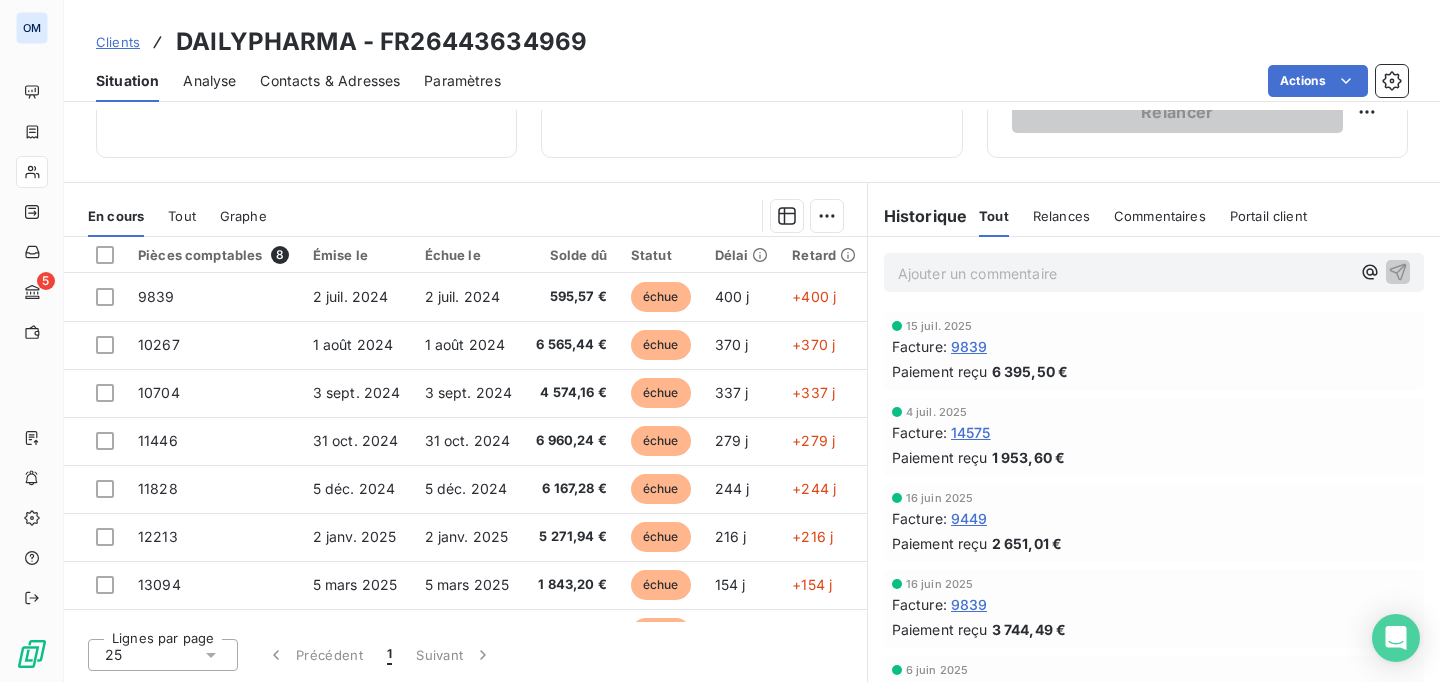scroll, scrollTop: 215, scrollLeft: 0, axis: vertical 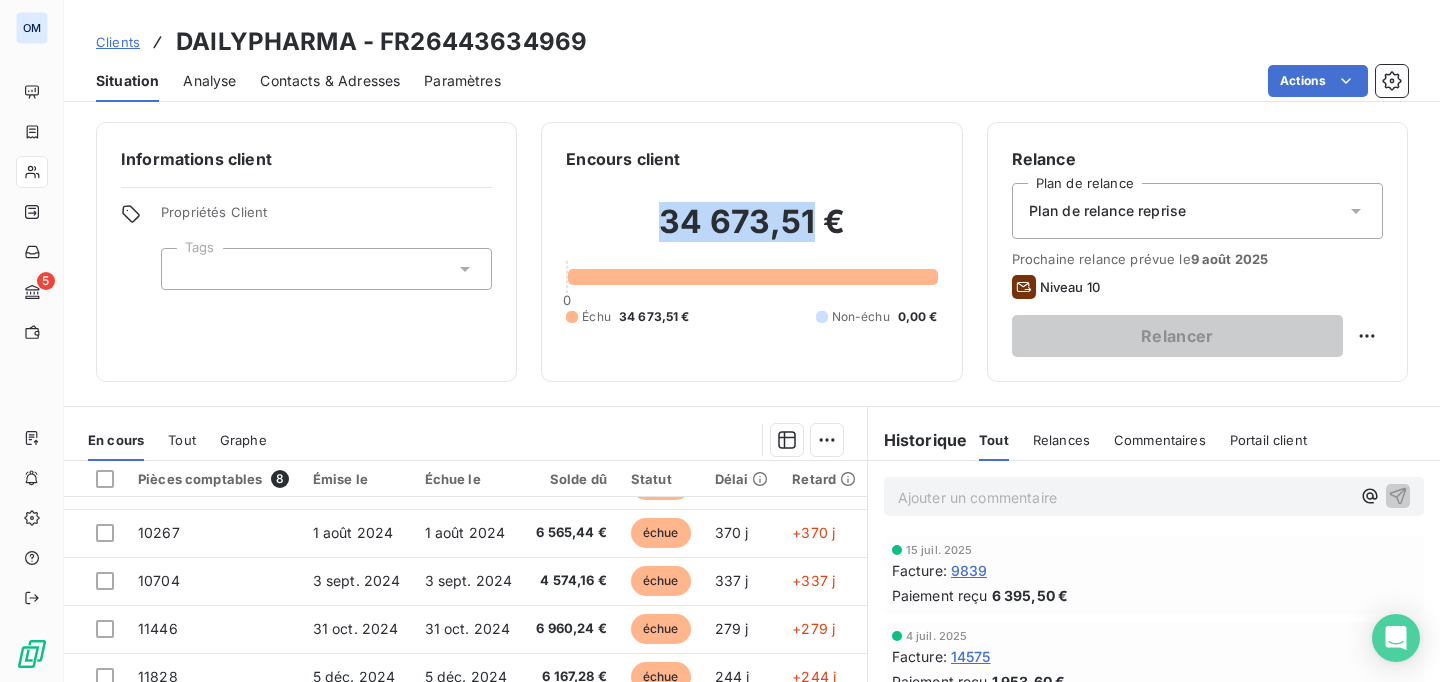 drag, startPoint x: 660, startPoint y: 231, endPoint x: 814, endPoint y: 222, distance: 154.26276 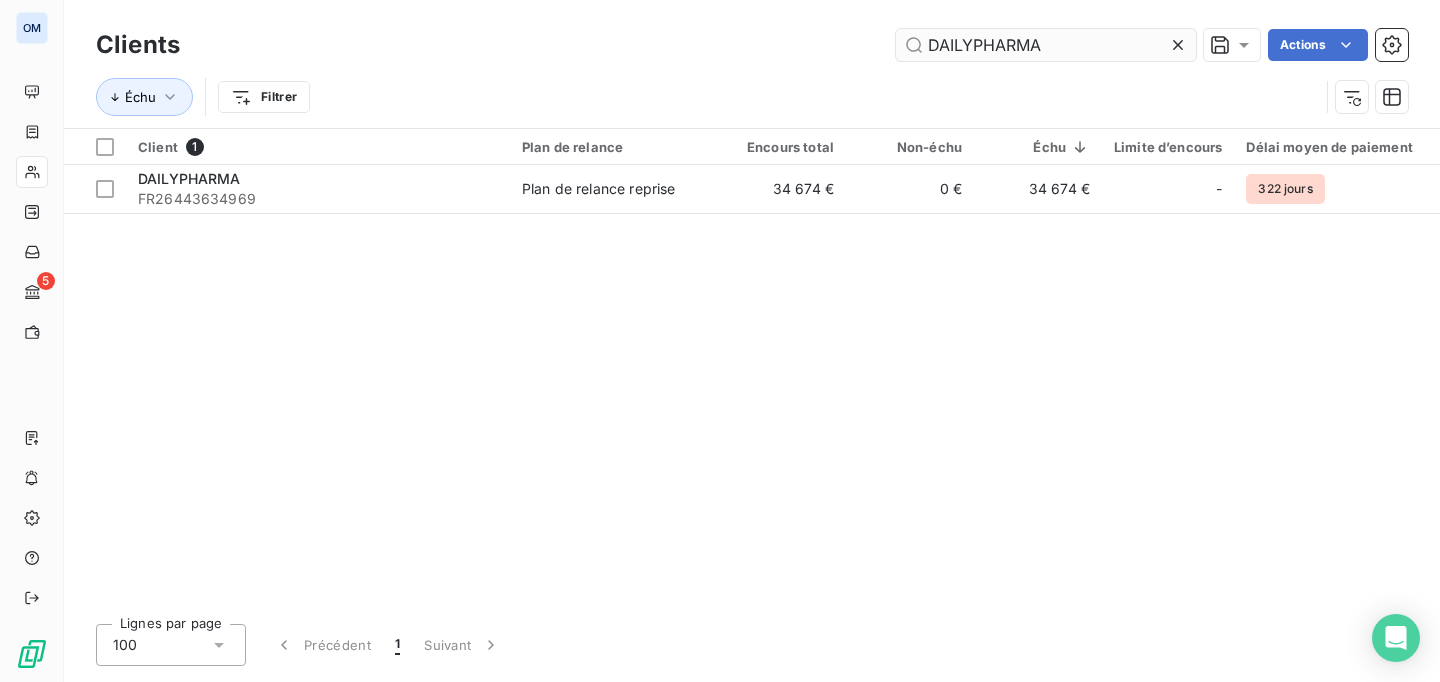click on "DAILYPHARMA" at bounding box center (1046, 45) 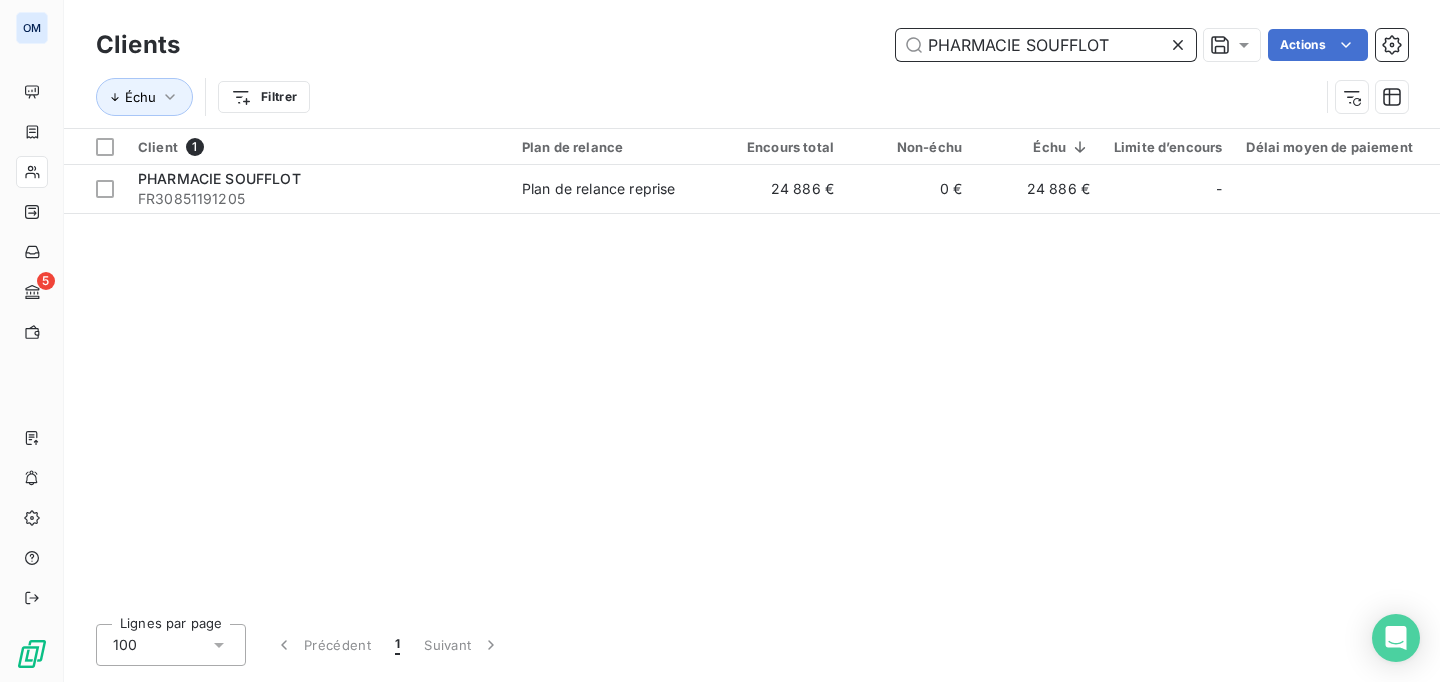click on "PHARMACIE SOUFFLOT" at bounding box center (1046, 45) 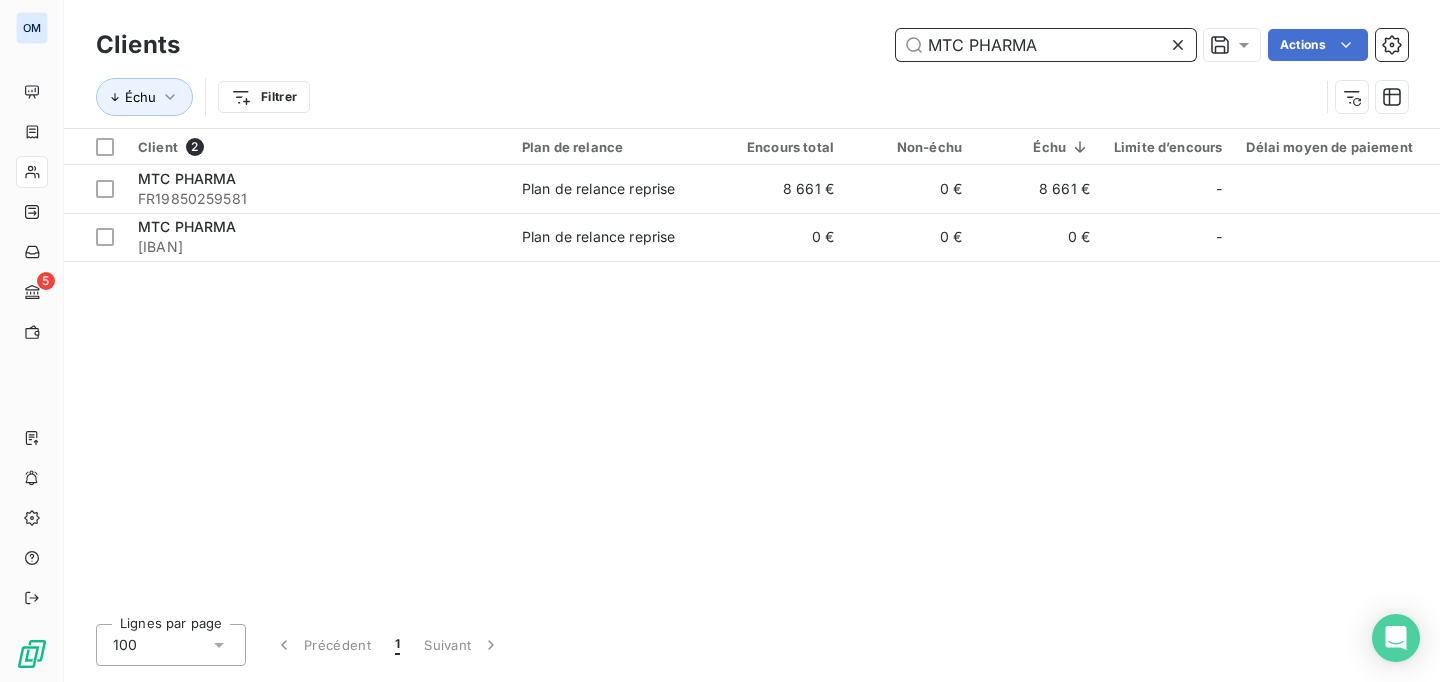 click on "MTC PHARMA" at bounding box center (1046, 45) 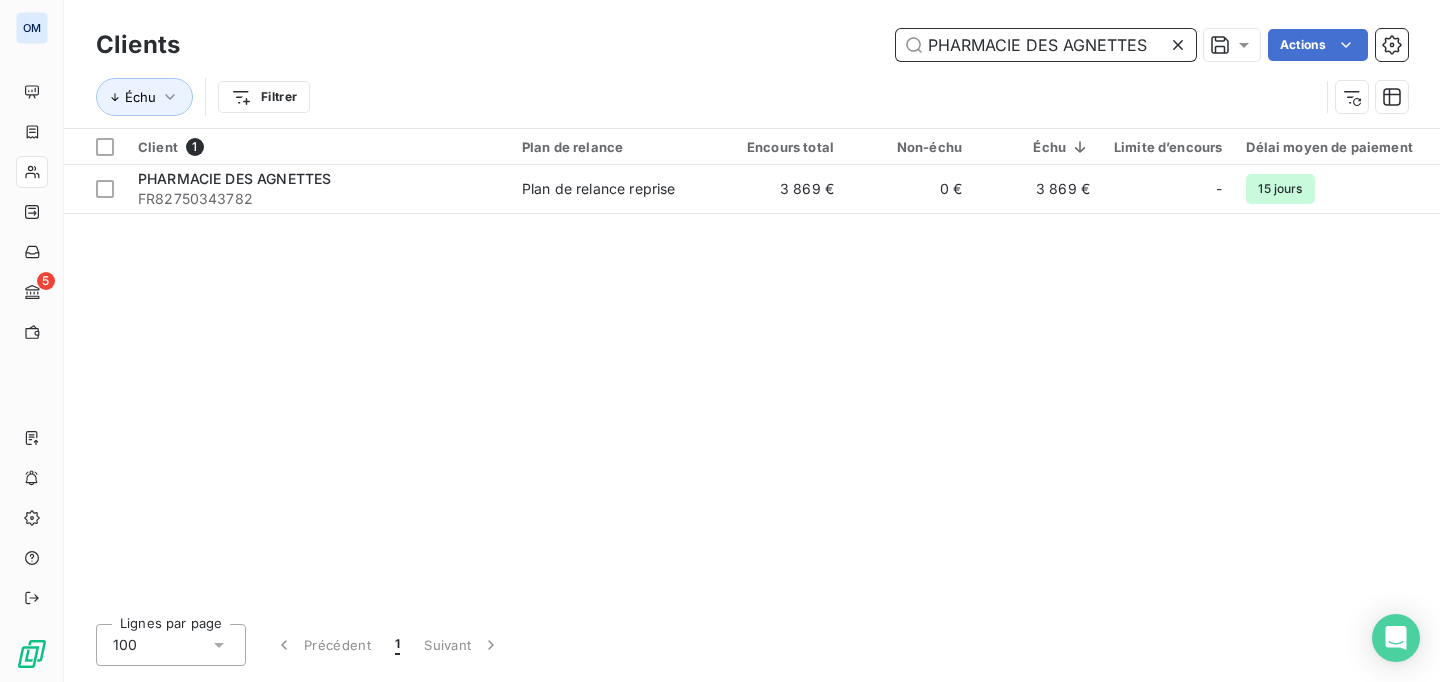 click on "PHARMACIE DES AGNETTES" at bounding box center [1046, 45] 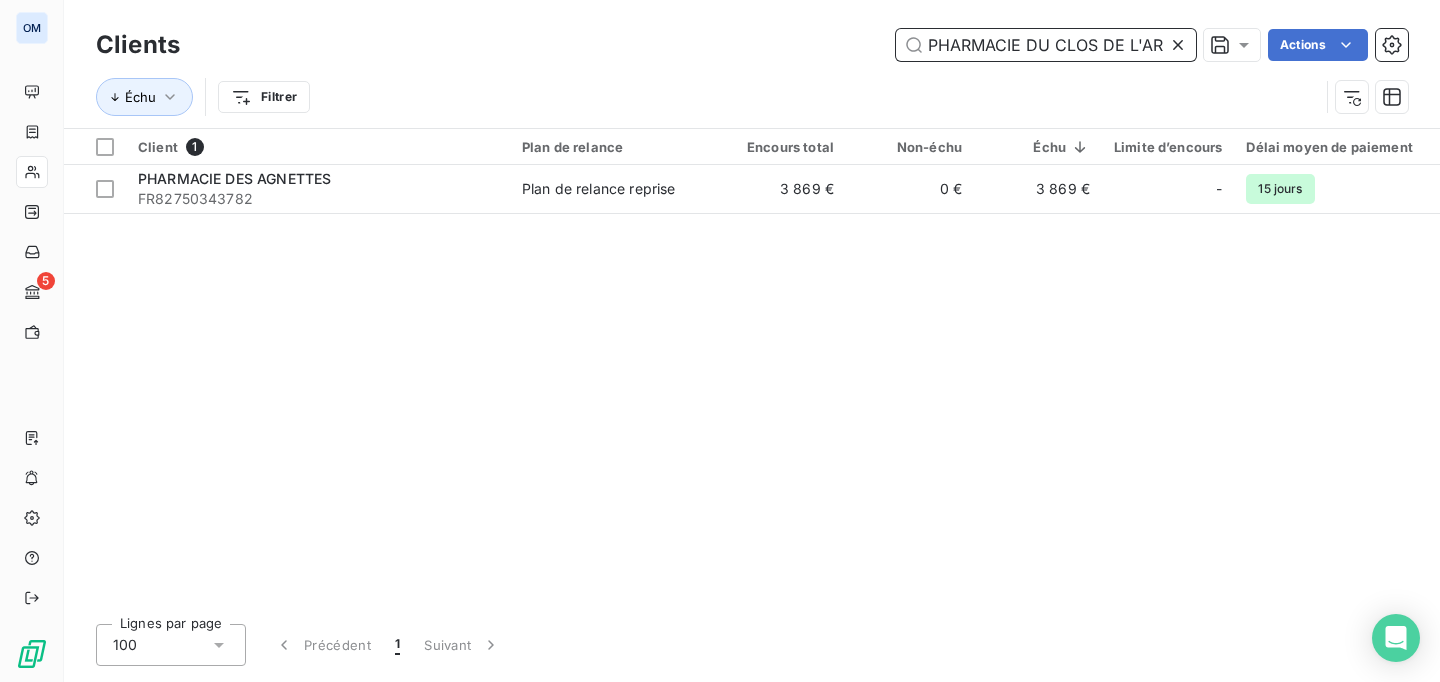 scroll, scrollTop: 0, scrollLeft: 29, axis: horizontal 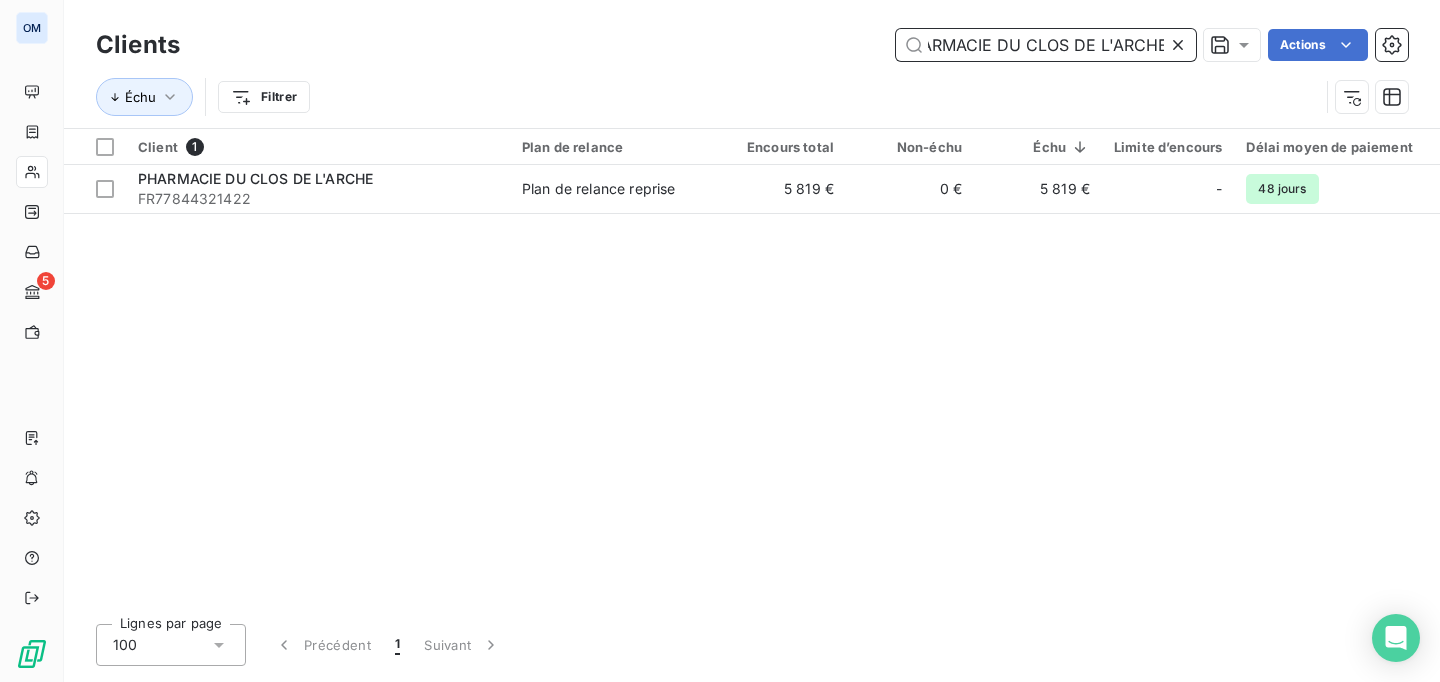 type on "PHARMACIE DU CLOS DE L'ARCHE" 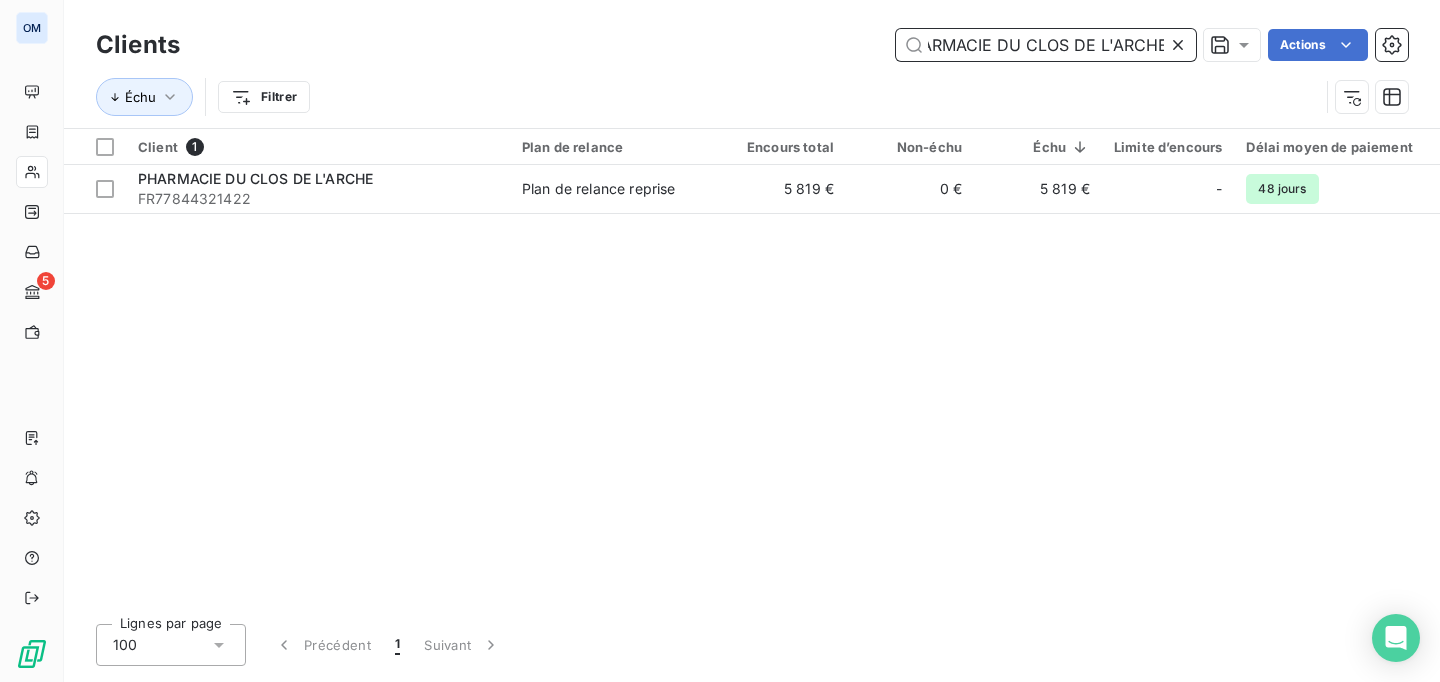 scroll, scrollTop: 0, scrollLeft: 0, axis: both 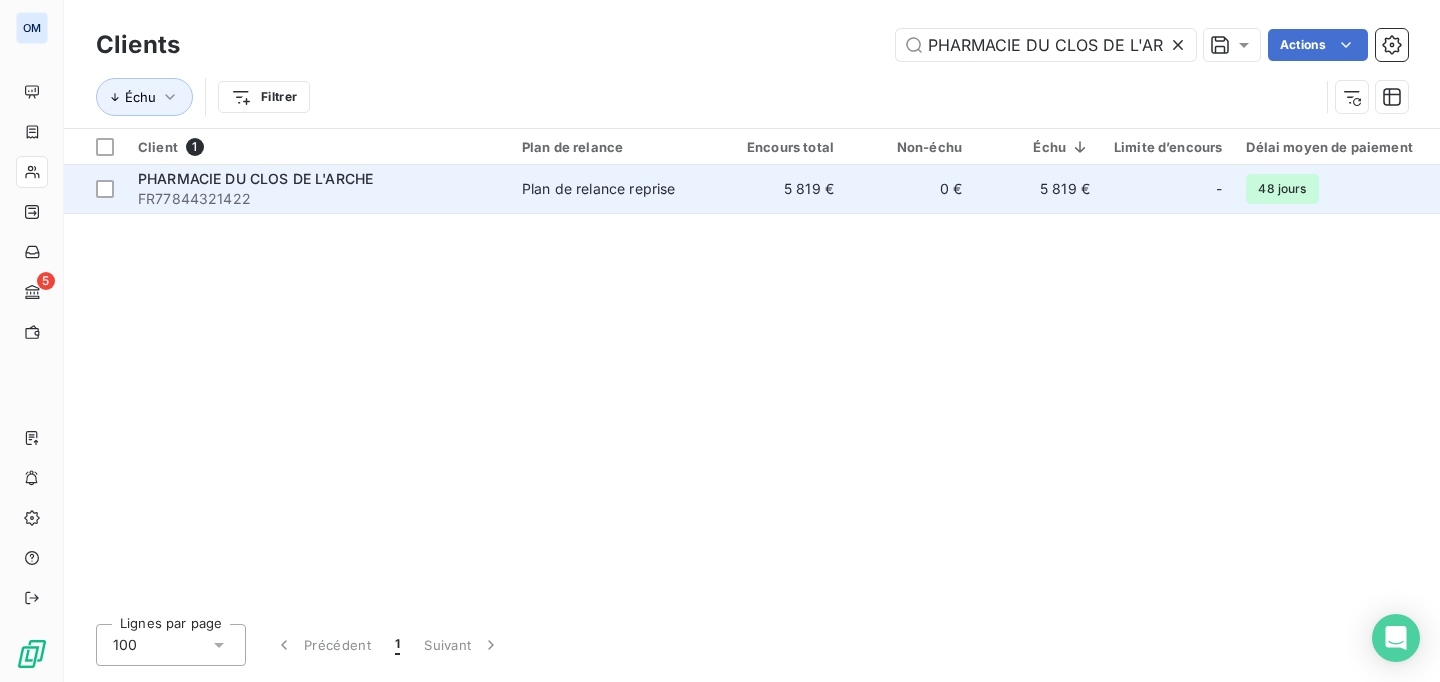 click on "Plan de relance reprise" at bounding box center [614, 189] 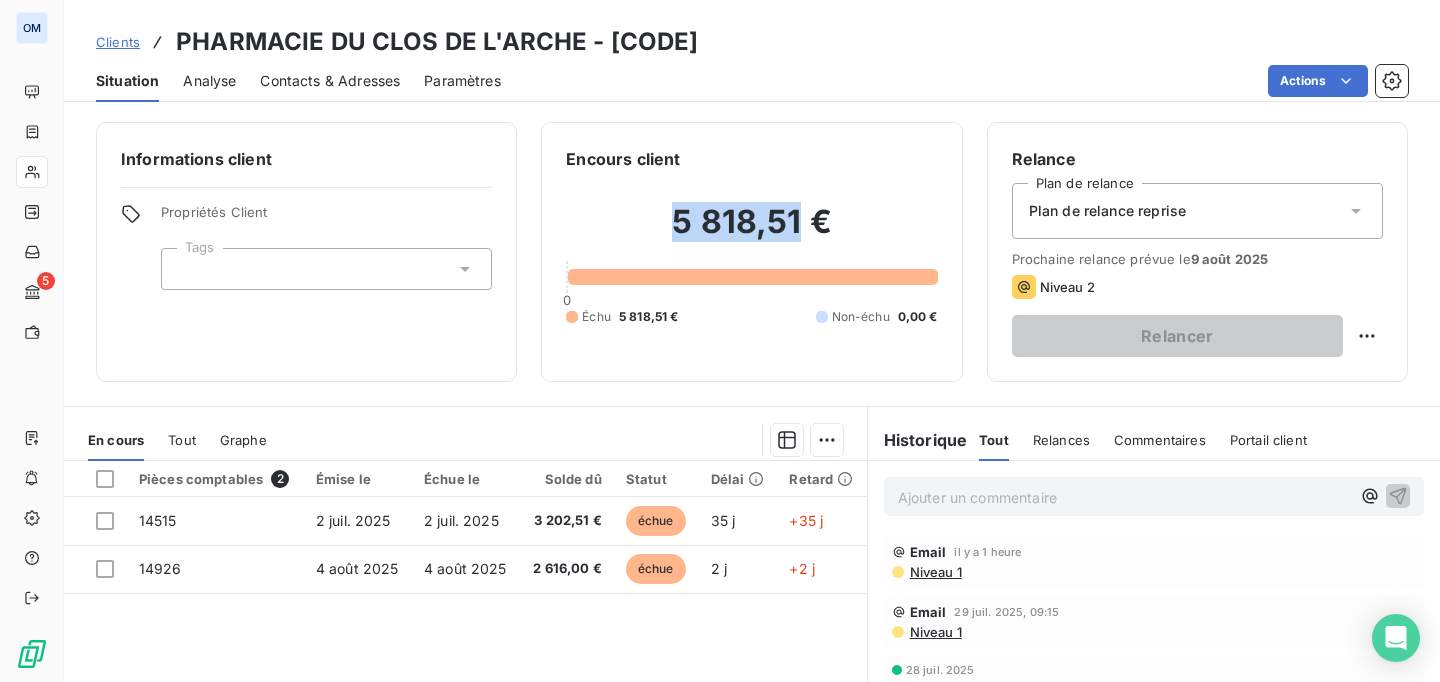 drag, startPoint x: 666, startPoint y: 218, endPoint x: 797, endPoint y: 226, distance: 131.24405 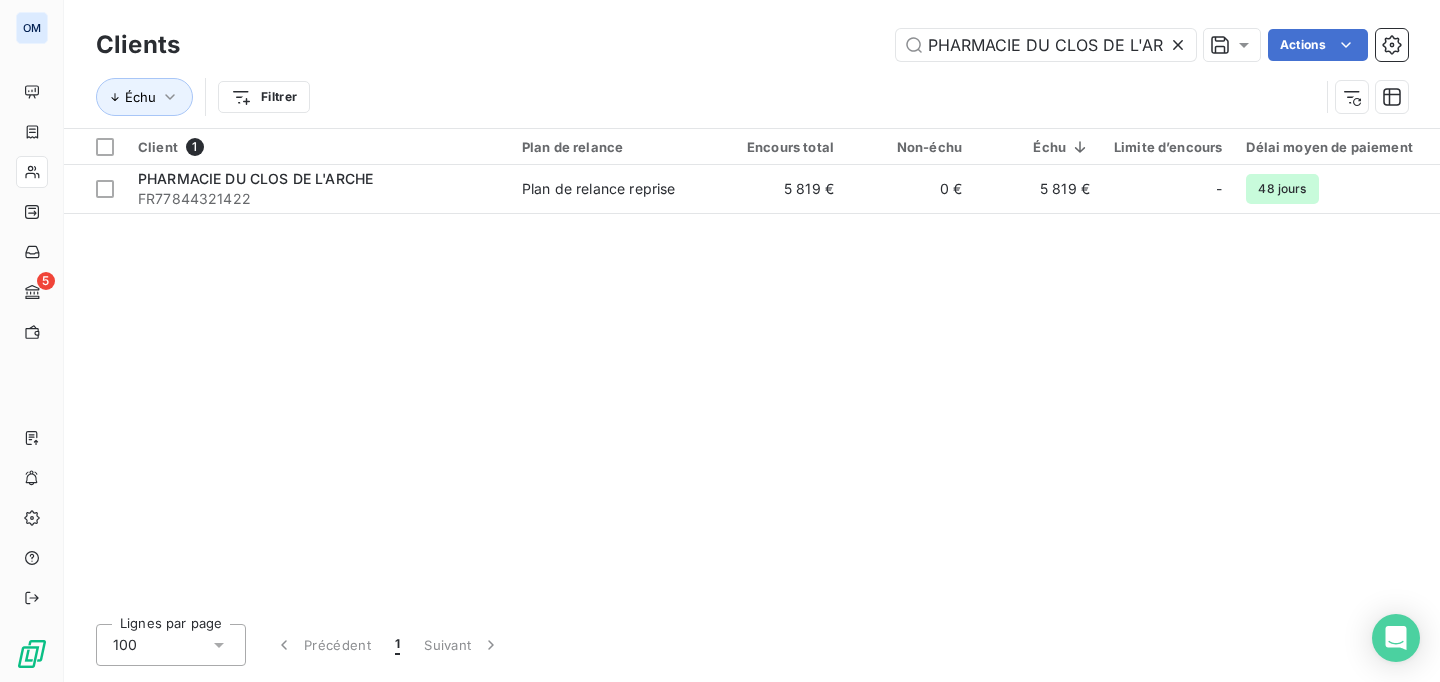 scroll, scrollTop: 0, scrollLeft: 29, axis: horizontal 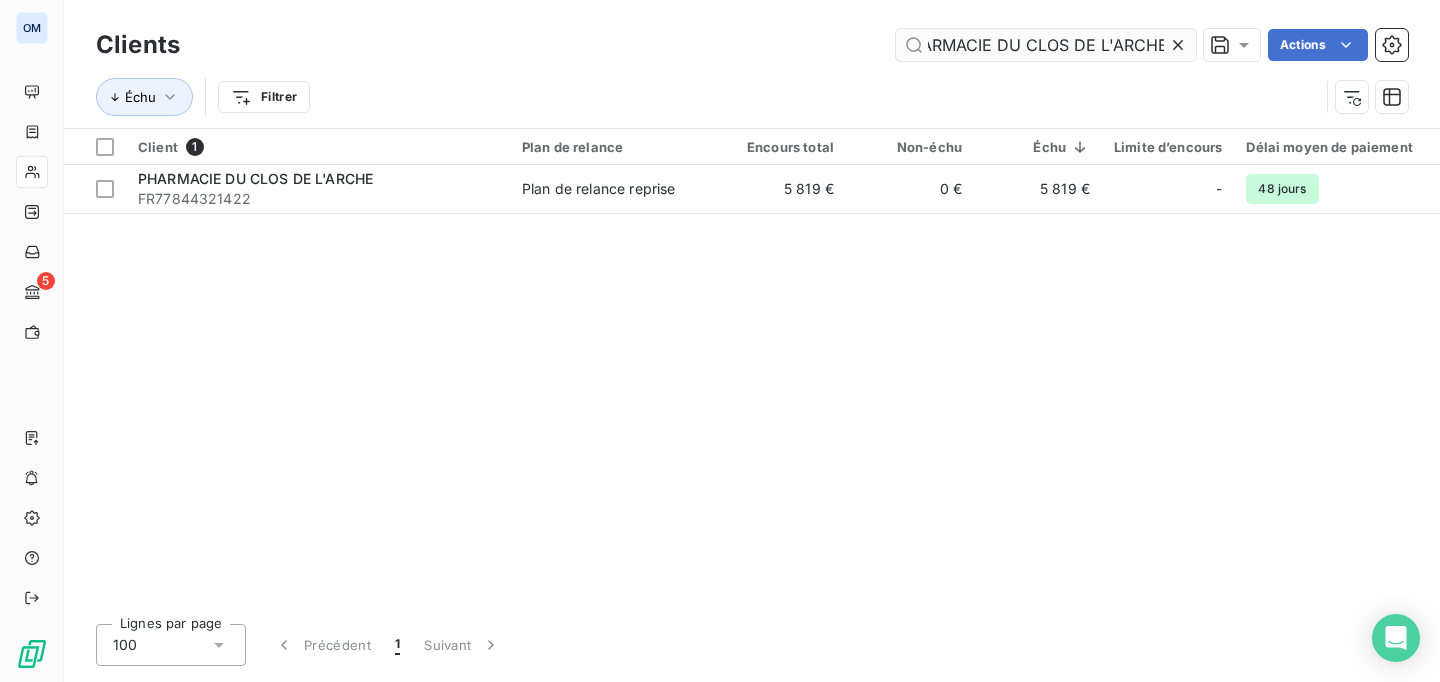 click on "PHARMACIE DU CLOS DE L'ARCHE" at bounding box center (1046, 45) 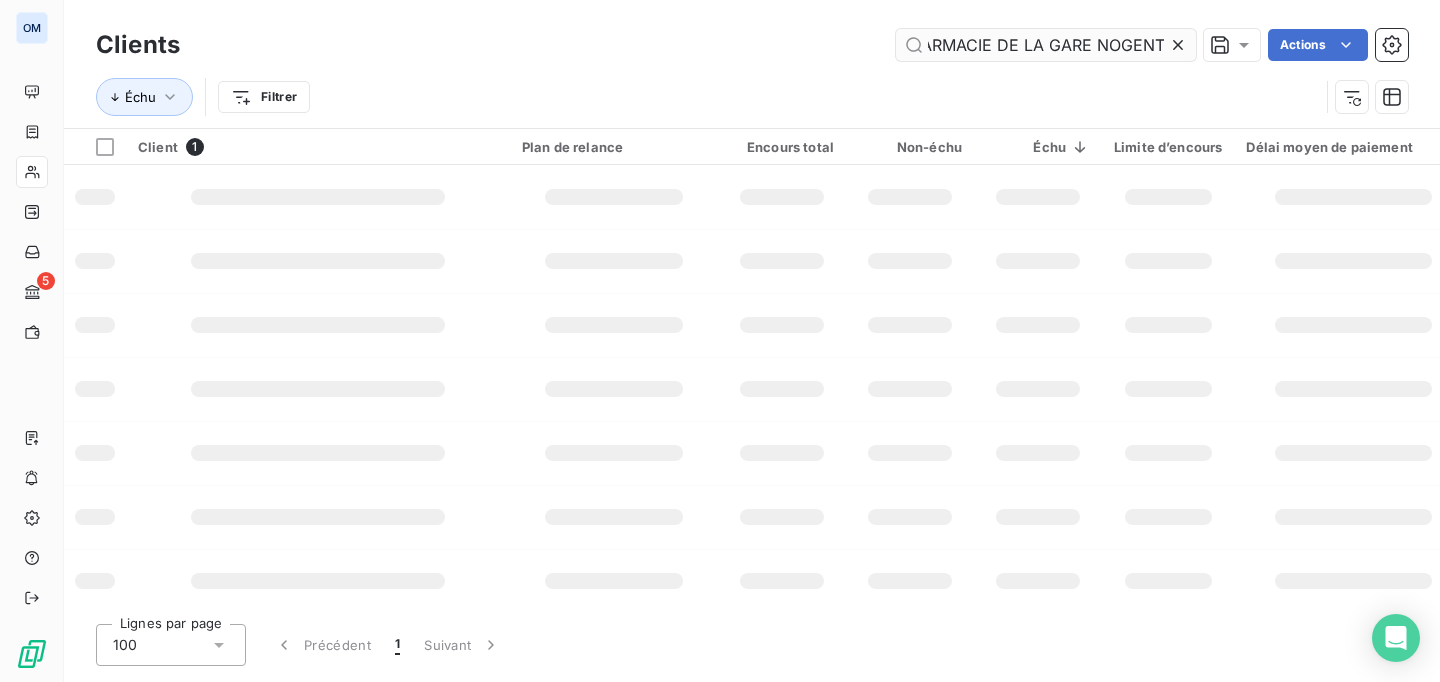 scroll, scrollTop: 0, scrollLeft: 28, axis: horizontal 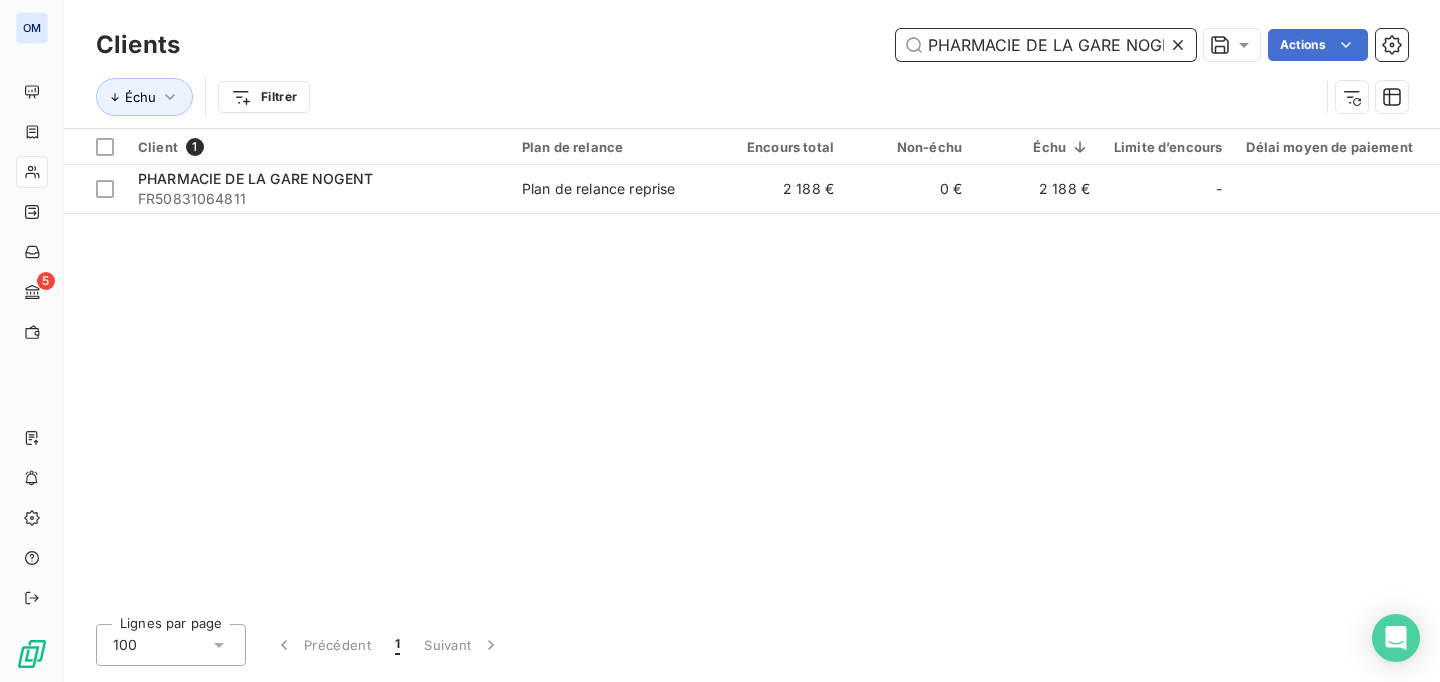 click on "PHARMACIE DE LA GARE NOGENT" at bounding box center [1046, 45] 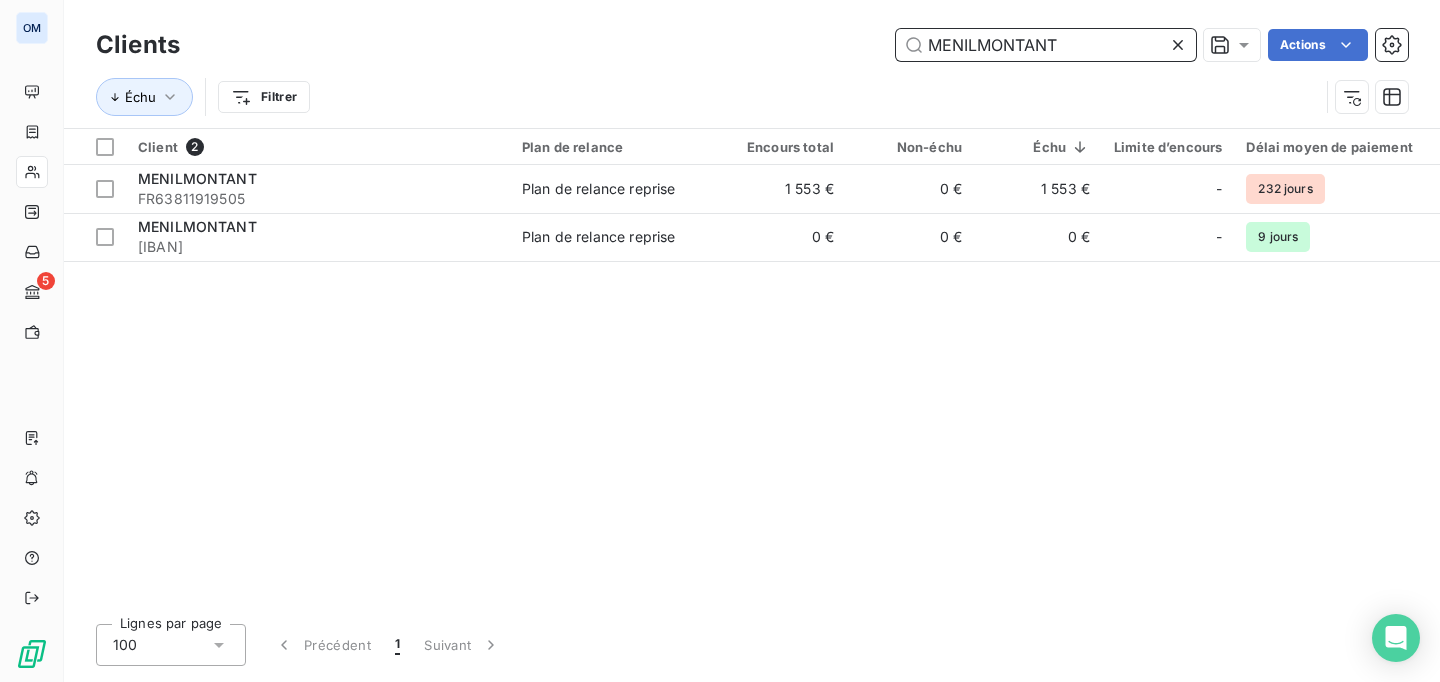 click on "MENILMONTANT" at bounding box center [1046, 45] 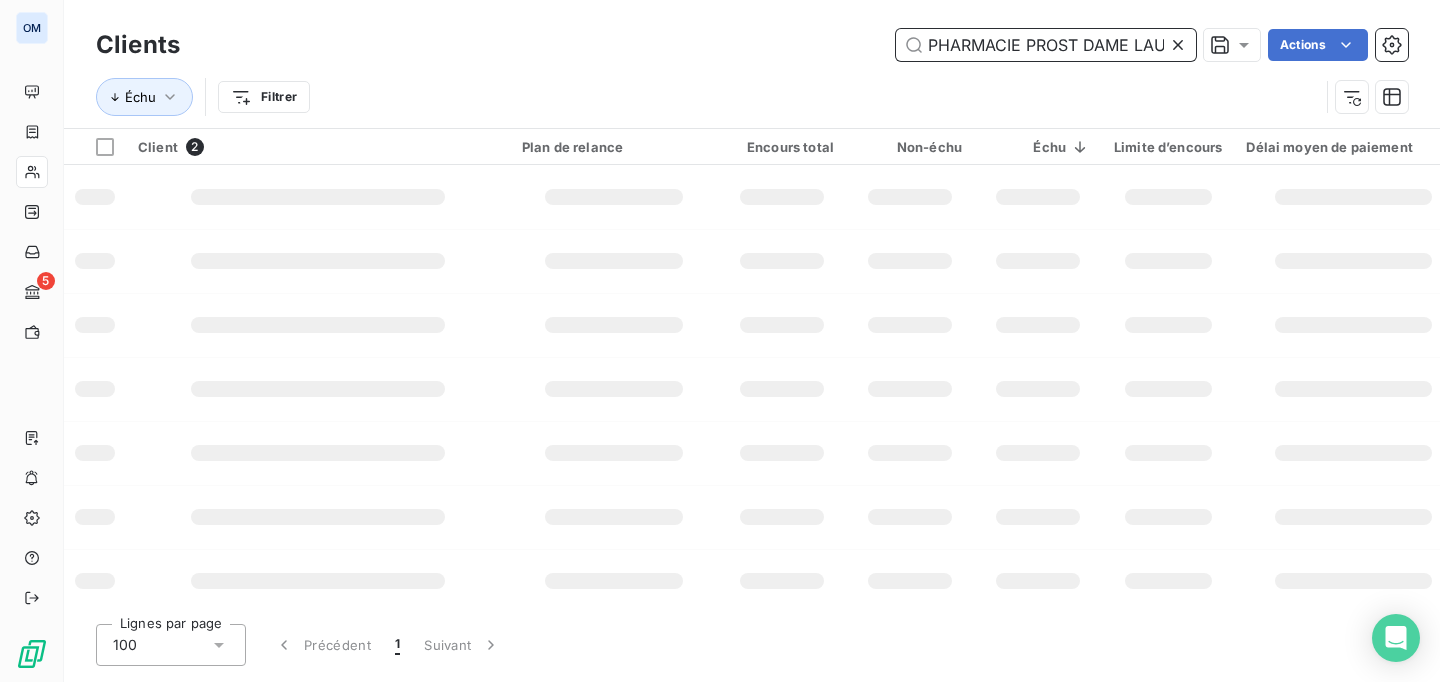 scroll, scrollTop: 0, scrollLeft: 55, axis: horizontal 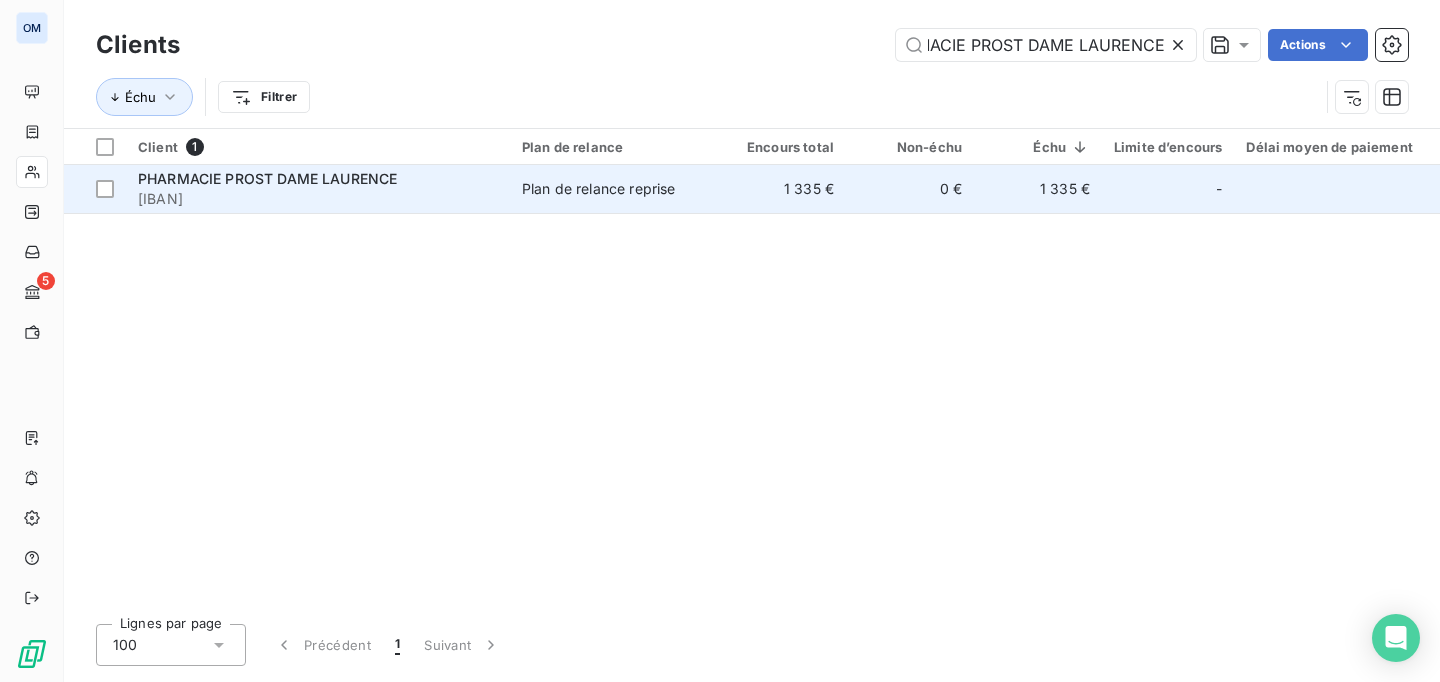 click on "Plan de relance reprise" at bounding box center [598, 189] 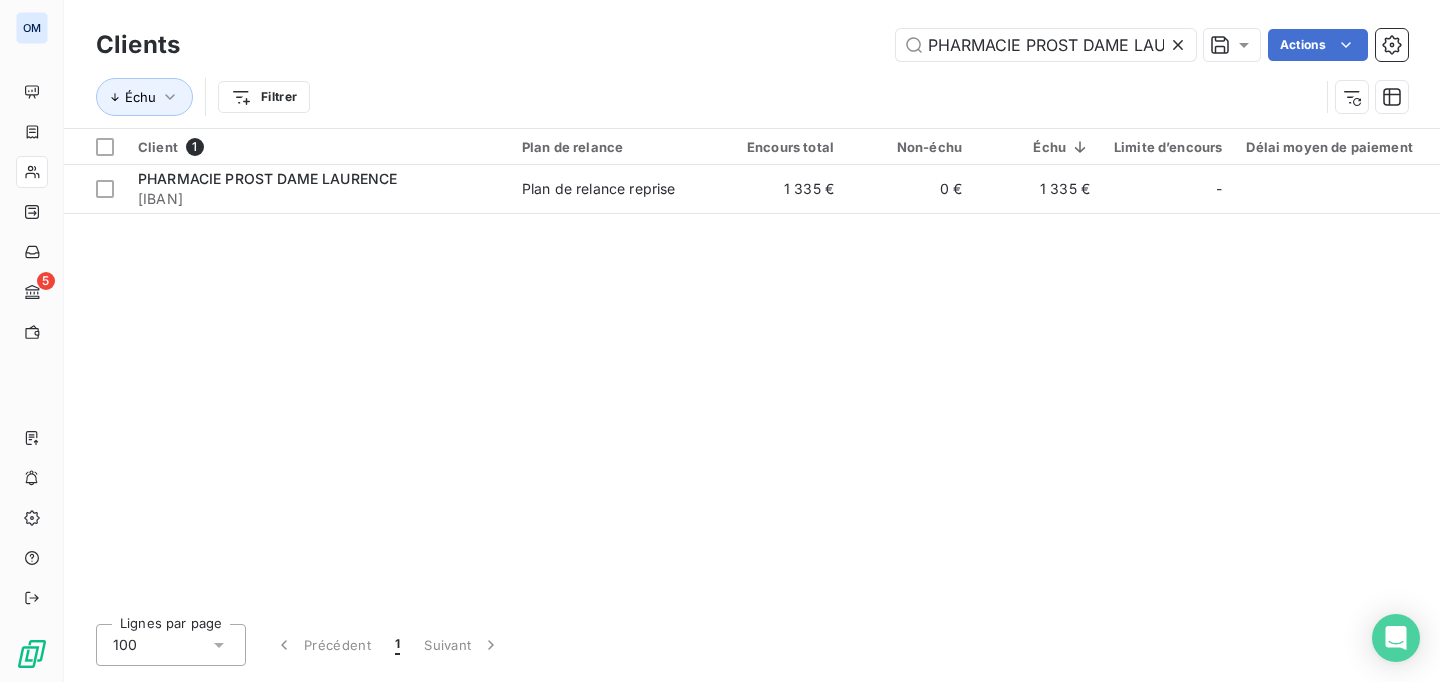scroll, scrollTop: 0, scrollLeft: 56, axis: horizontal 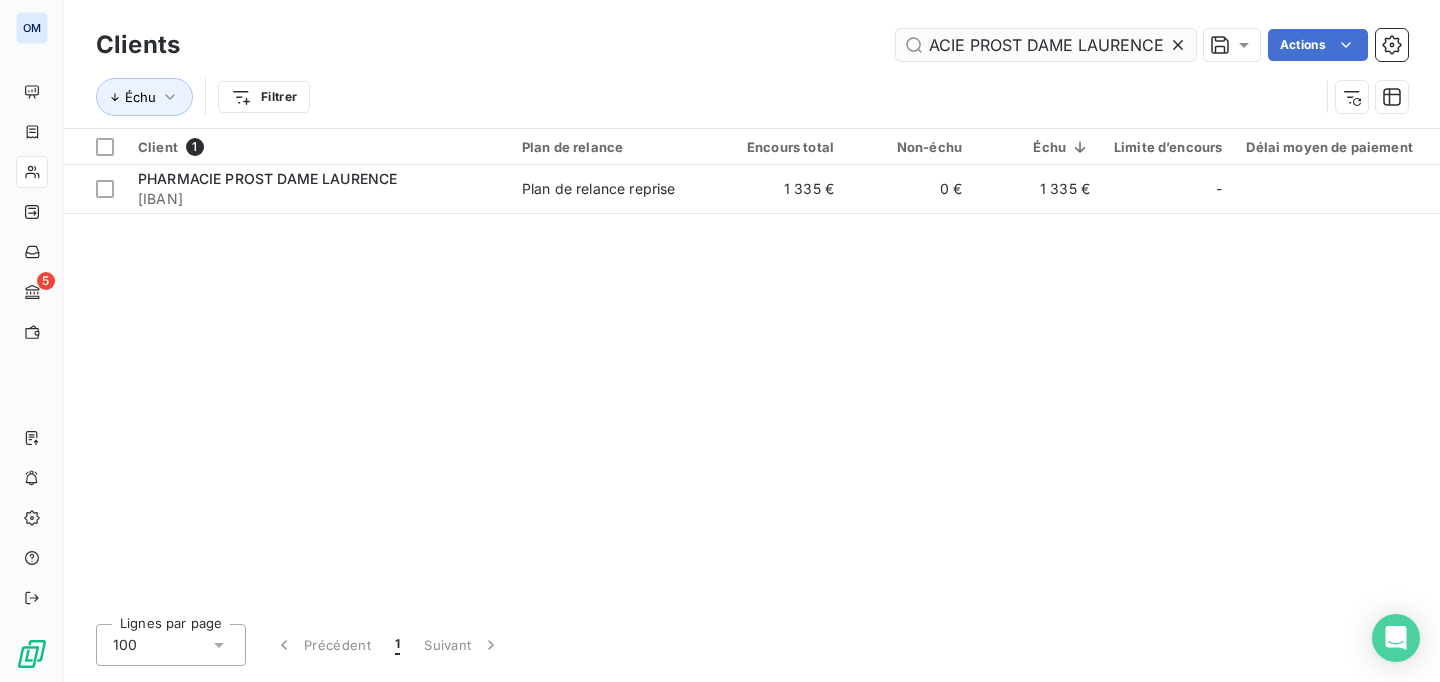 click on "PHARMACIE PROST DAME LAURENCE" at bounding box center (1046, 45) 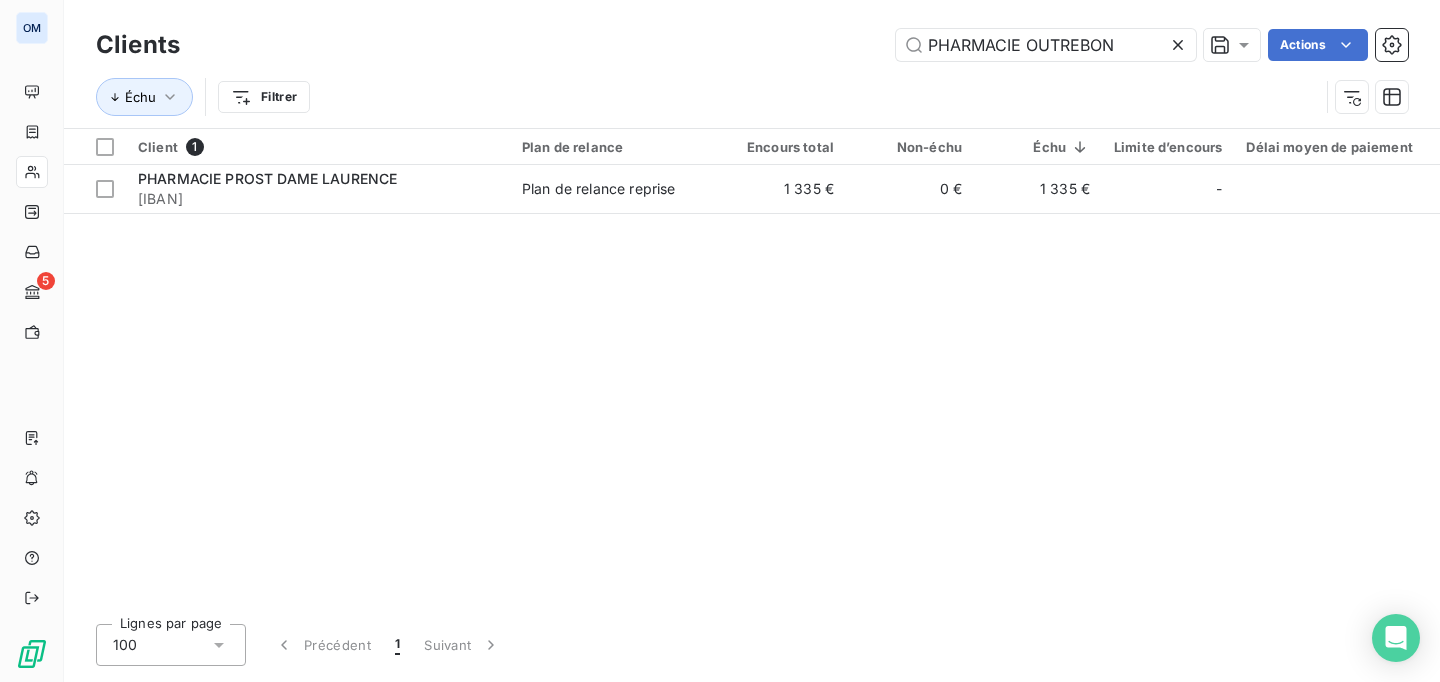 scroll, scrollTop: 0, scrollLeft: 0, axis: both 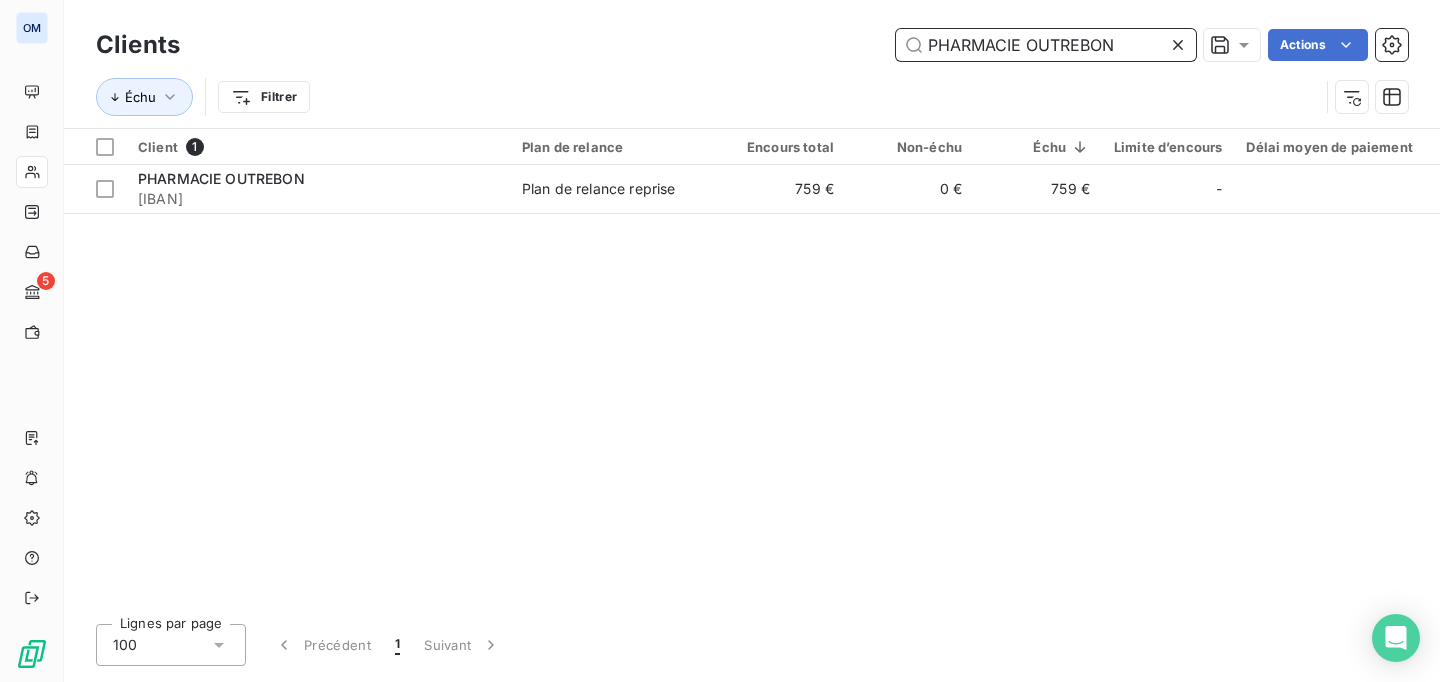 click on "PHARMACIE OUTREBON" at bounding box center [1046, 45] 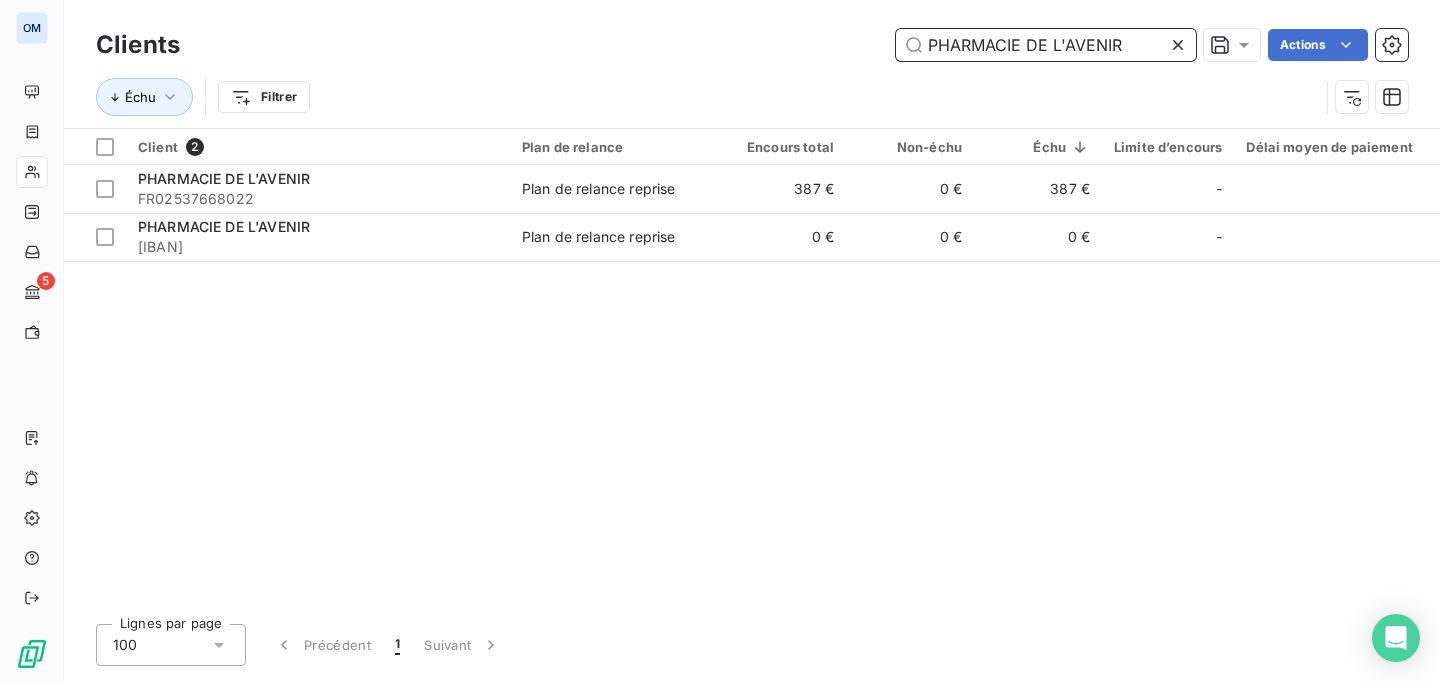type on "PHARMACIE DE L'AVENIR" 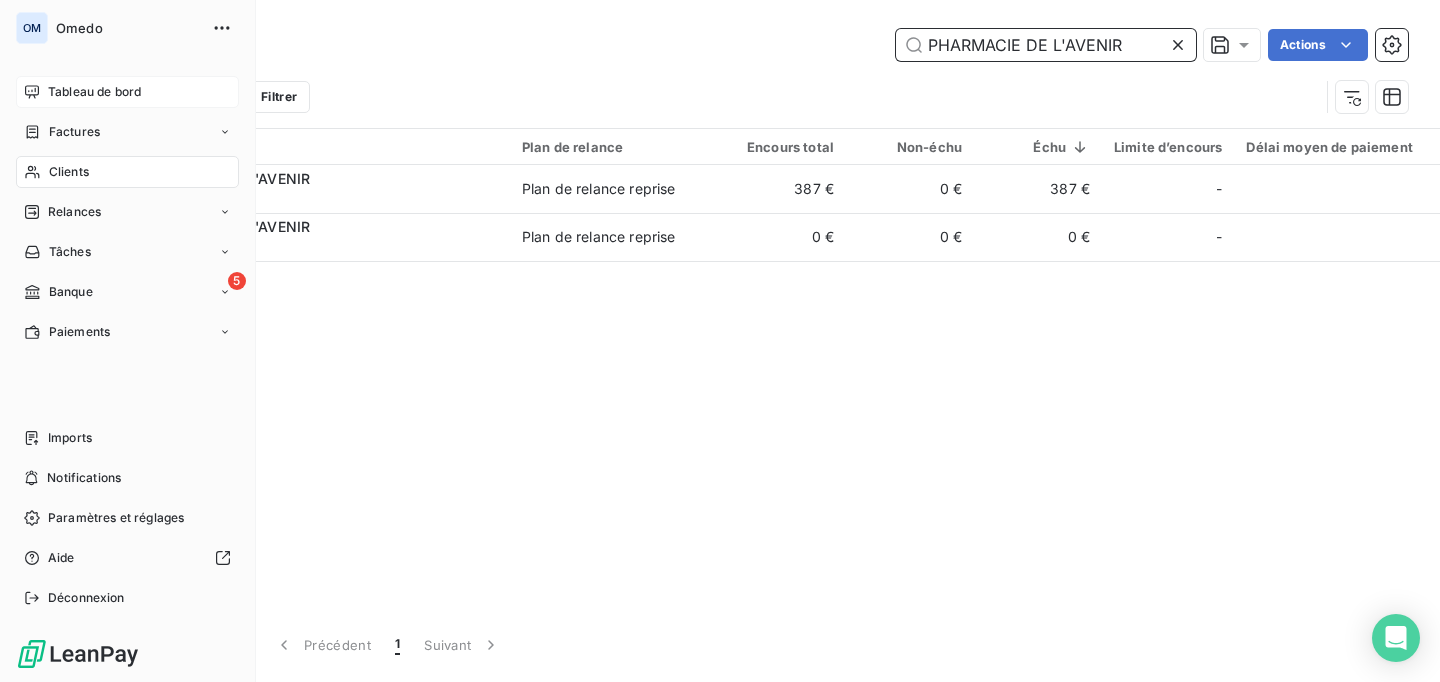 click on "Tableau de bord" at bounding box center (94, 92) 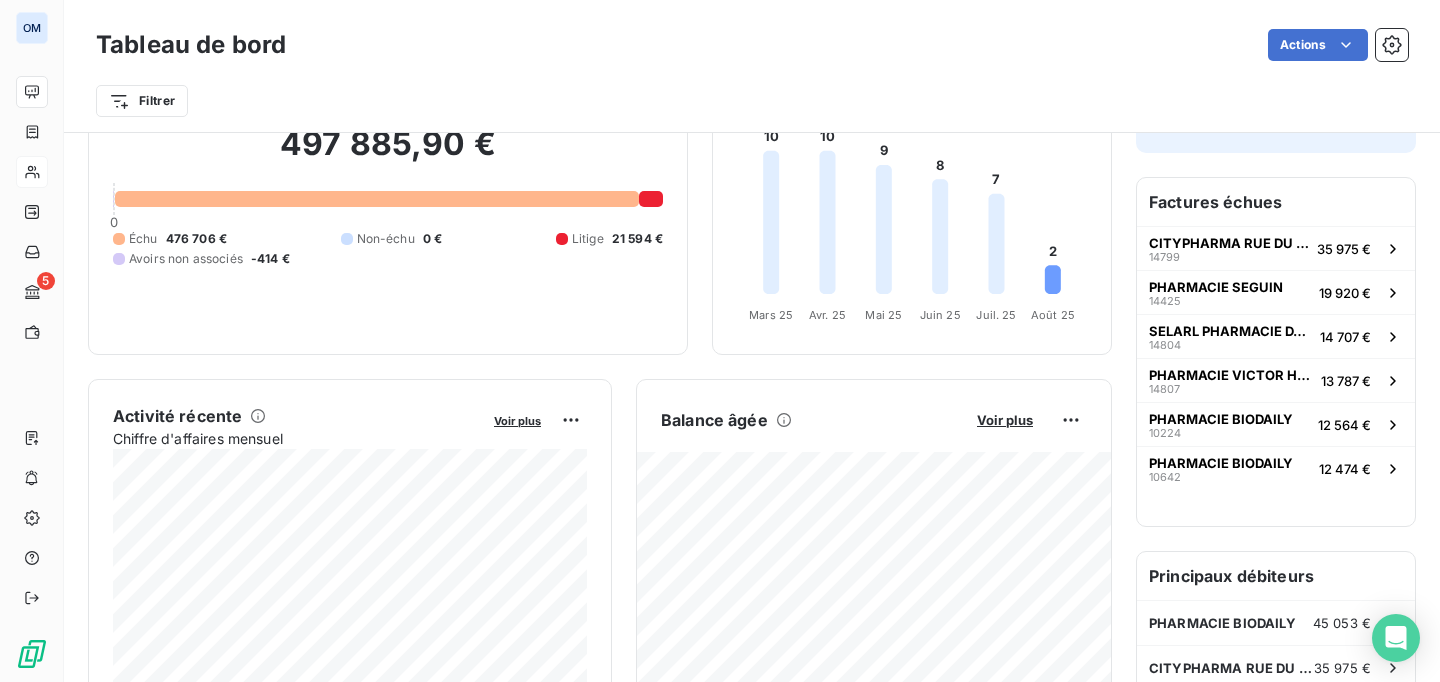 scroll, scrollTop: 0, scrollLeft: 0, axis: both 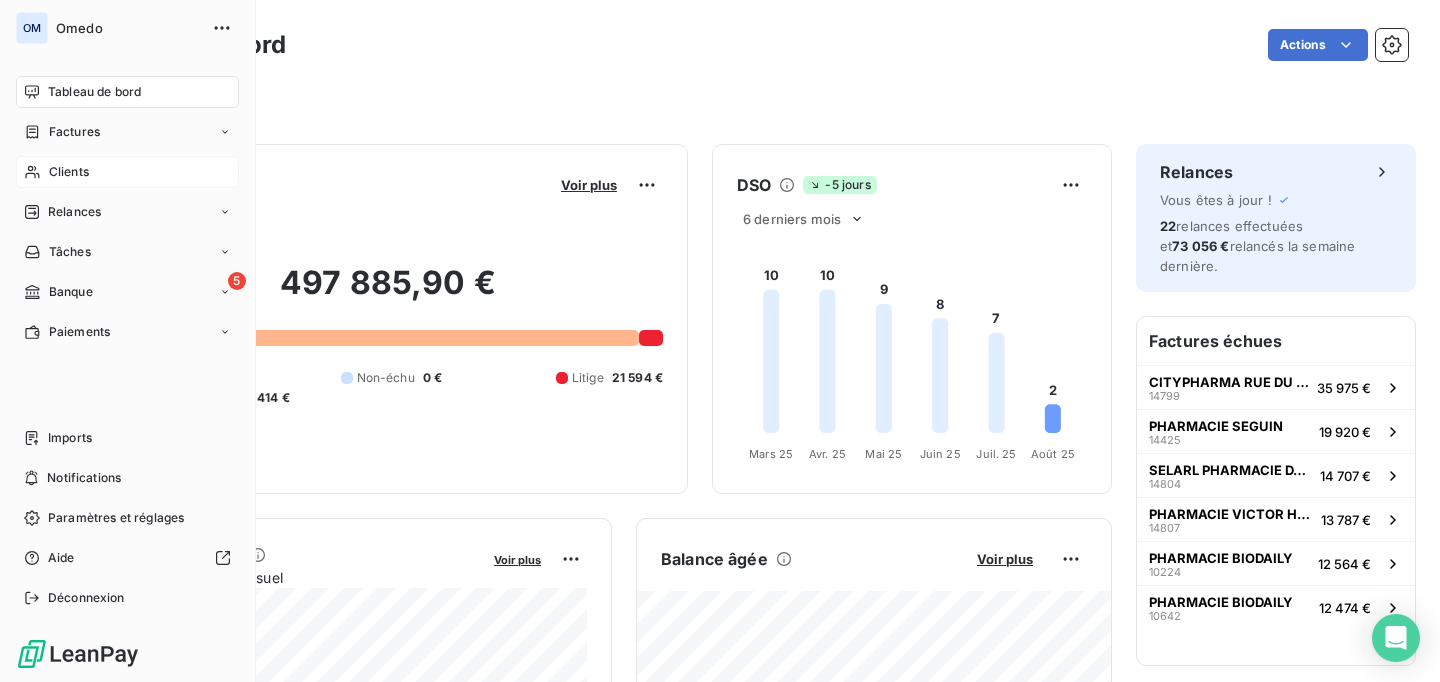 click 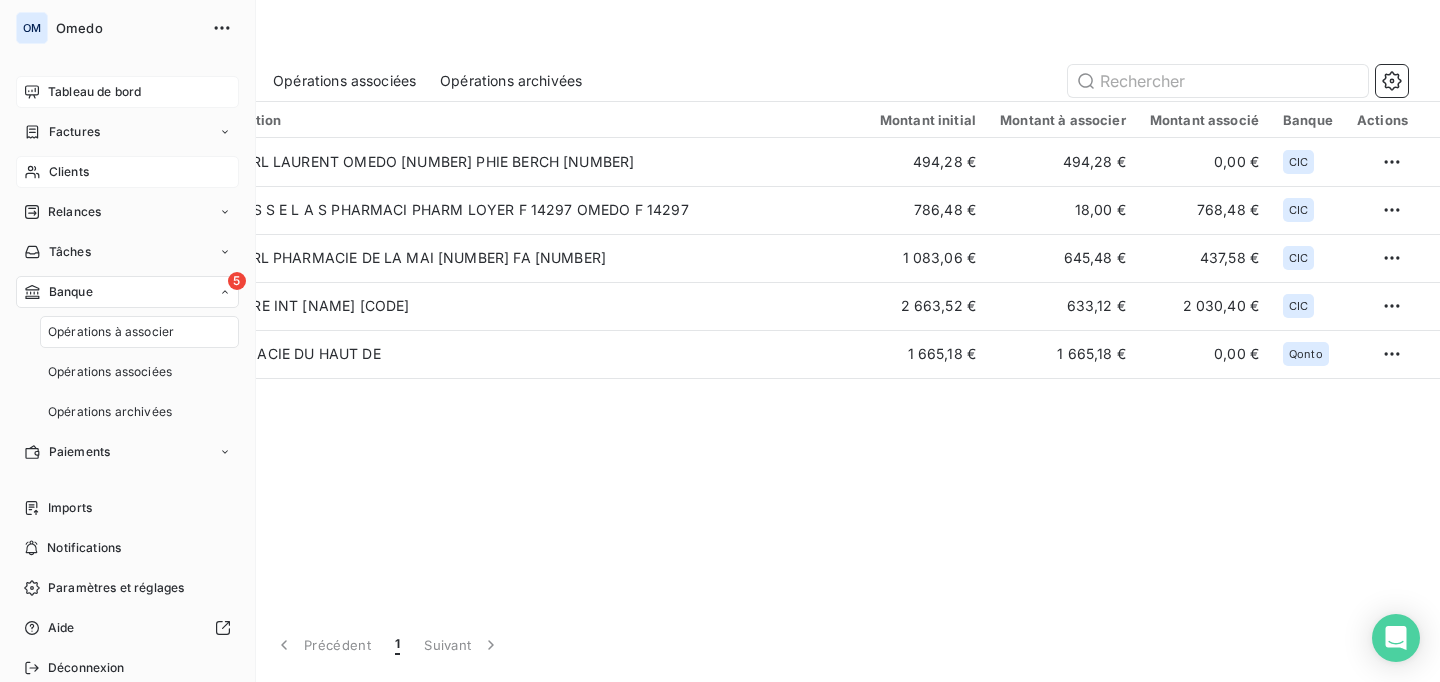 click on "Tableau de bord" at bounding box center [94, 92] 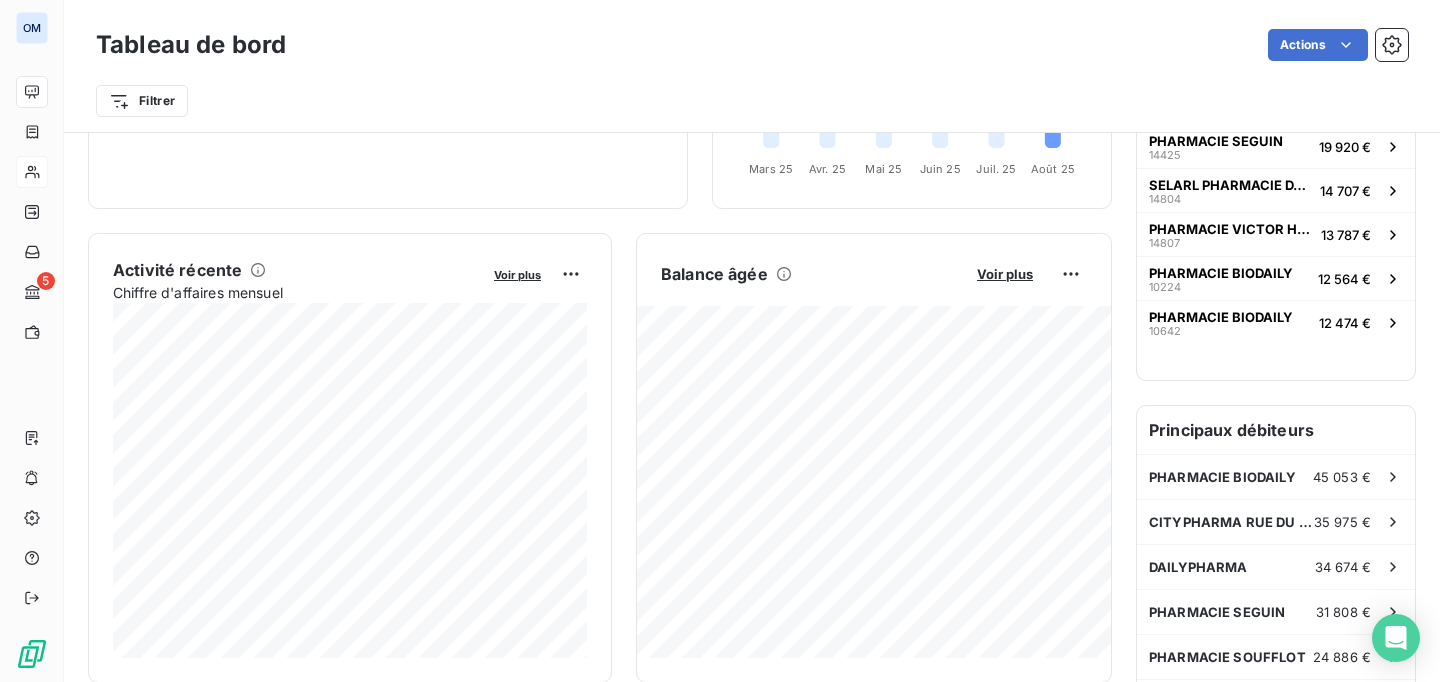 scroll, scrollTop: 283, scrollLeft: 0, axis: vertical 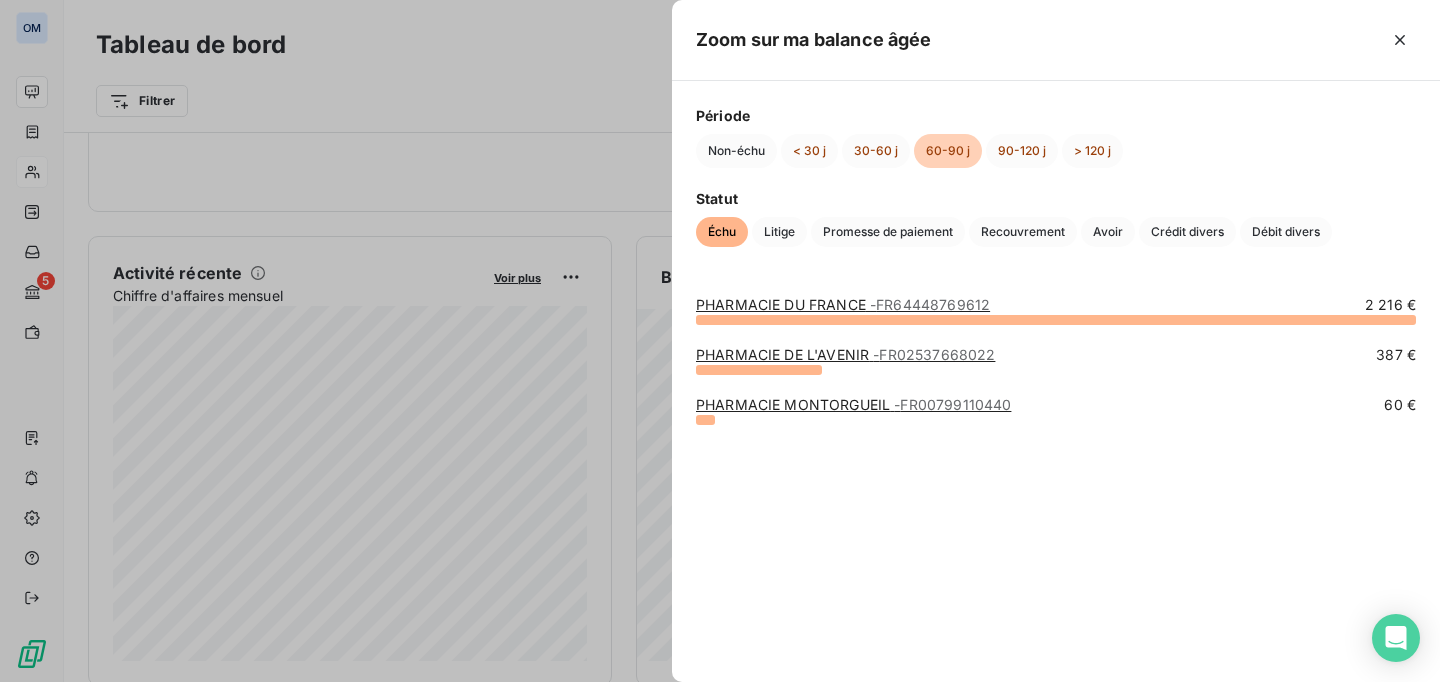 click at bounding box center (720, 341) 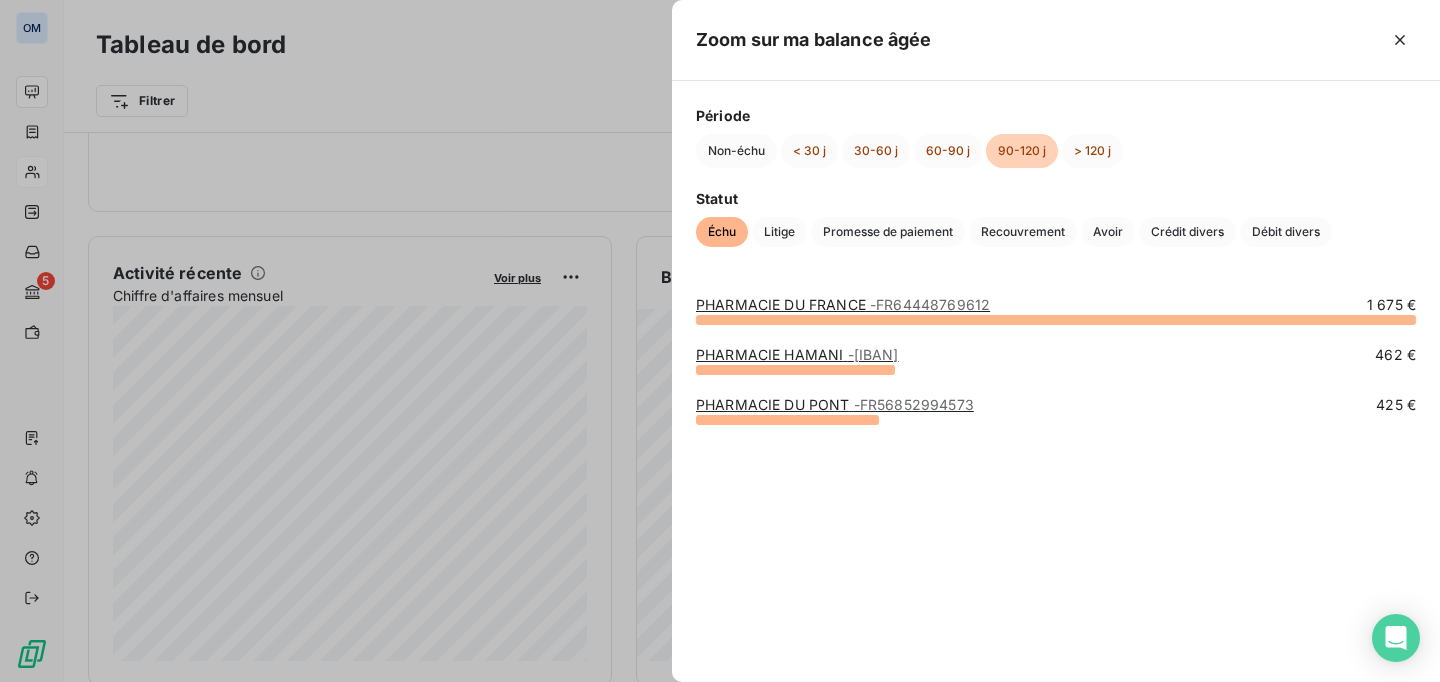 click on "PHARMACIE DU FRANCE - FR64448769612" at bounding box center (843, 304) 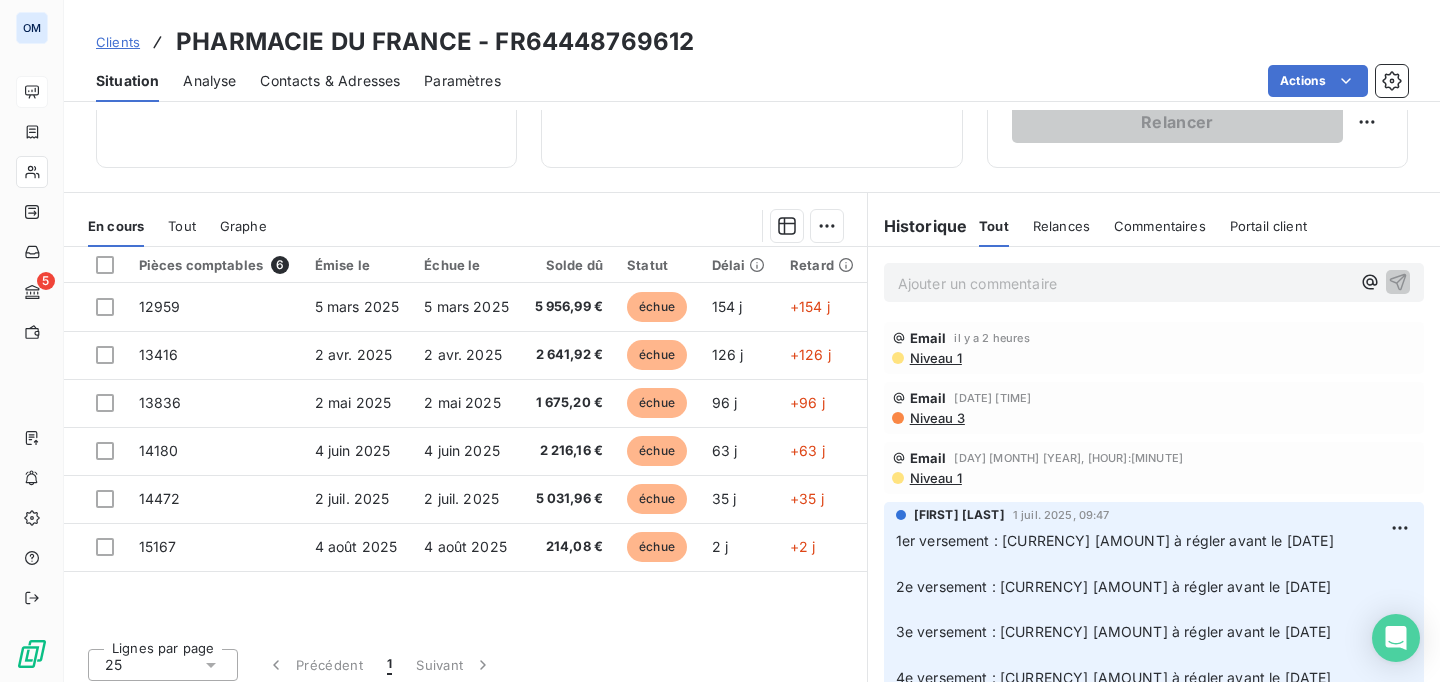 scroll, scrollTop: 224, scrollLeft: 0, axis: vertical 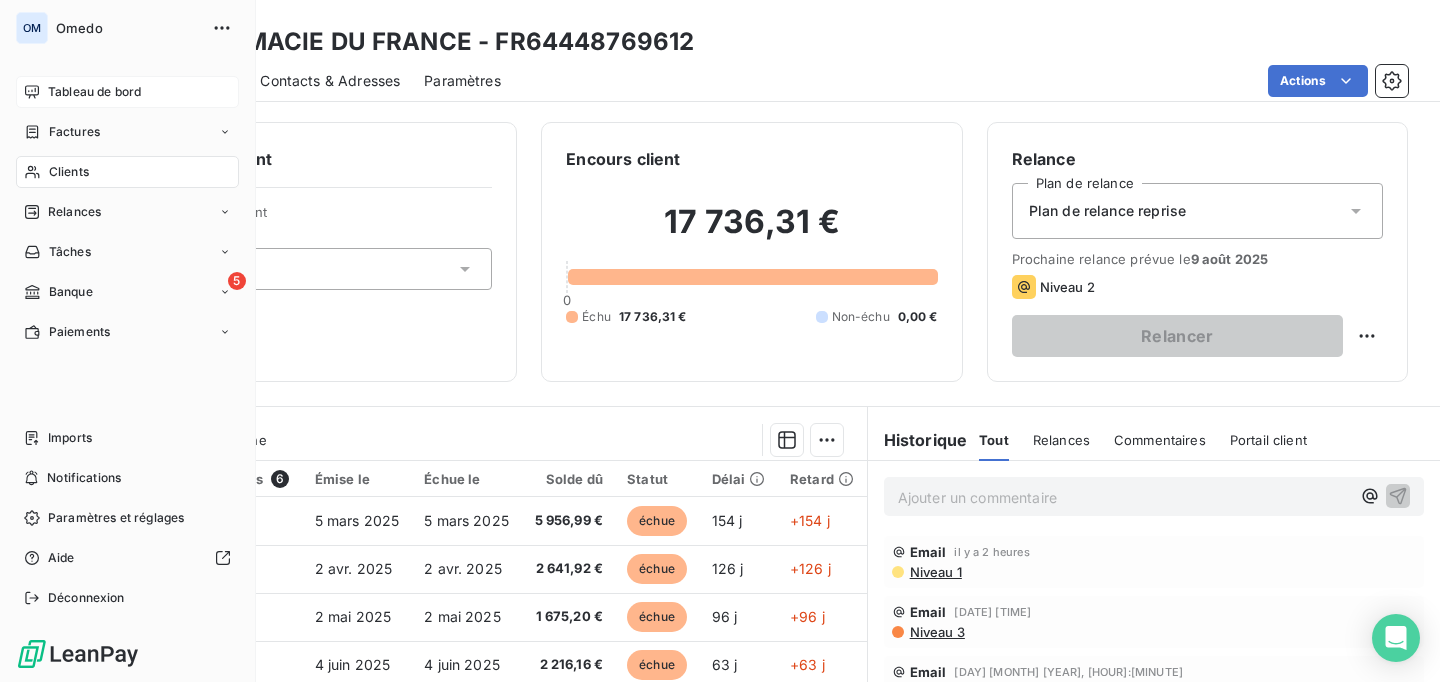 click on "Tableau de bord" at bounding box center (127, 92) 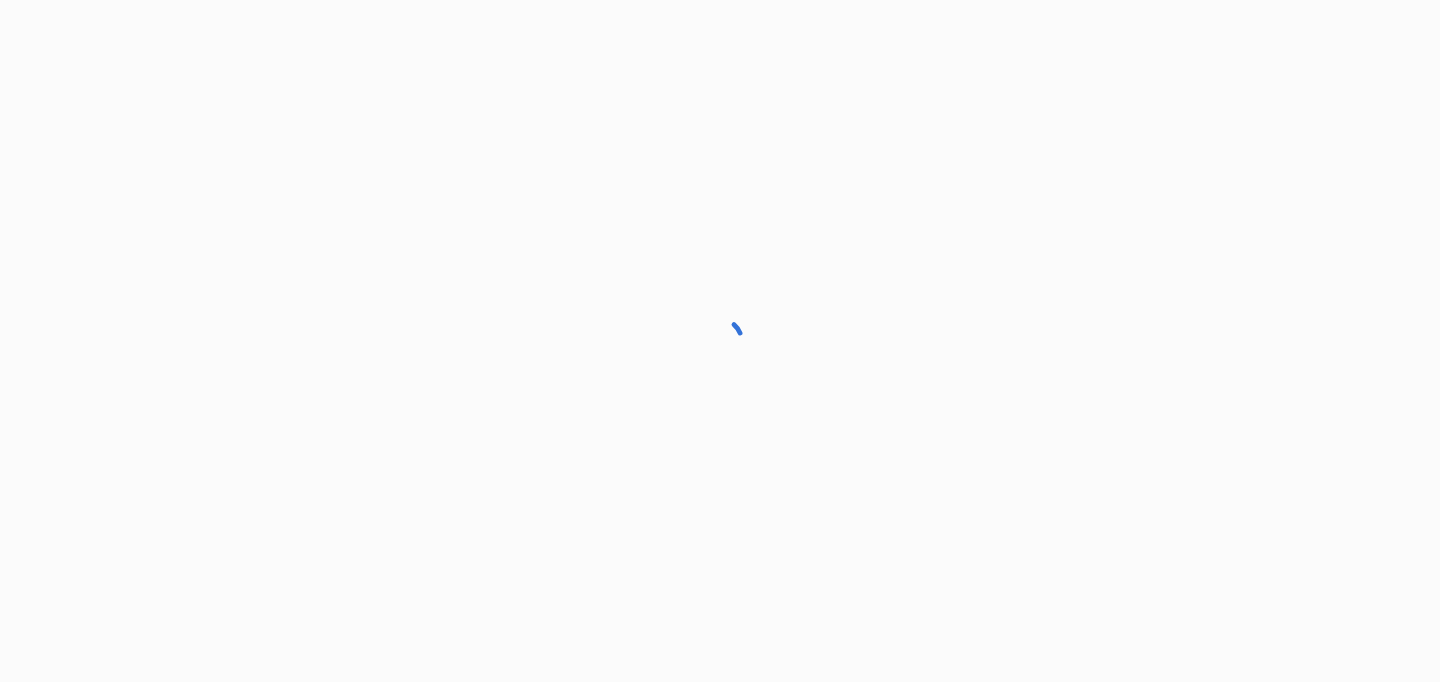 scroll, scrollTop: 0, scrollLeft: 0, axis: both 